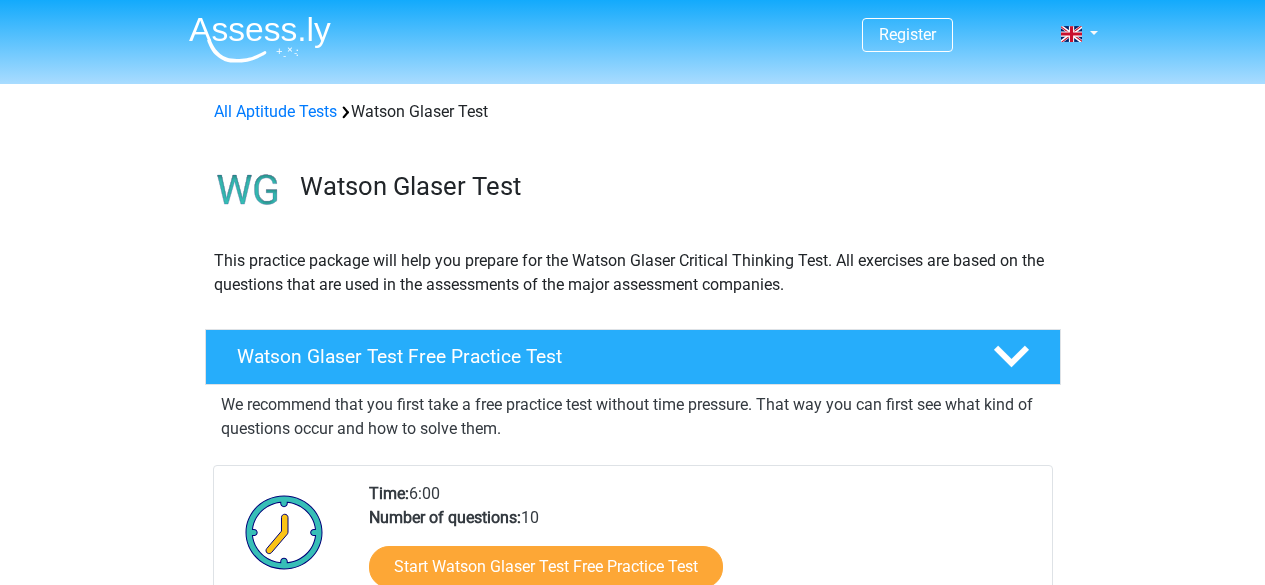 scroll, scrollTop: 200, scrollLeft: 0, axis: vertical 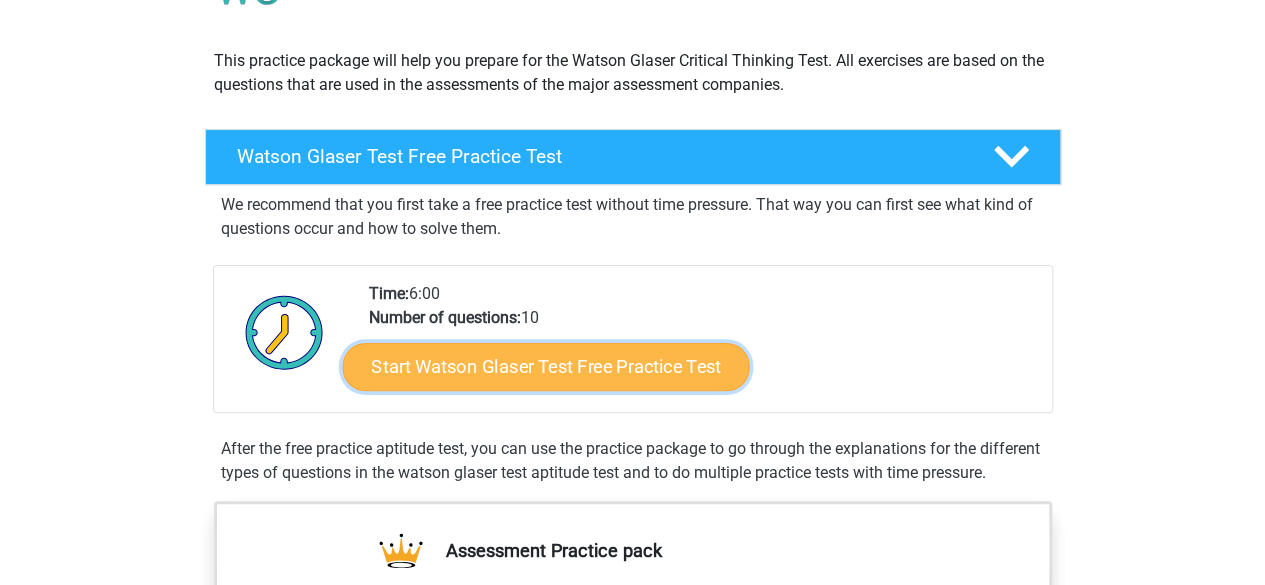 click on "Start Watson Glaser Test
Free Practice Test" at bounding box center (545, 367) 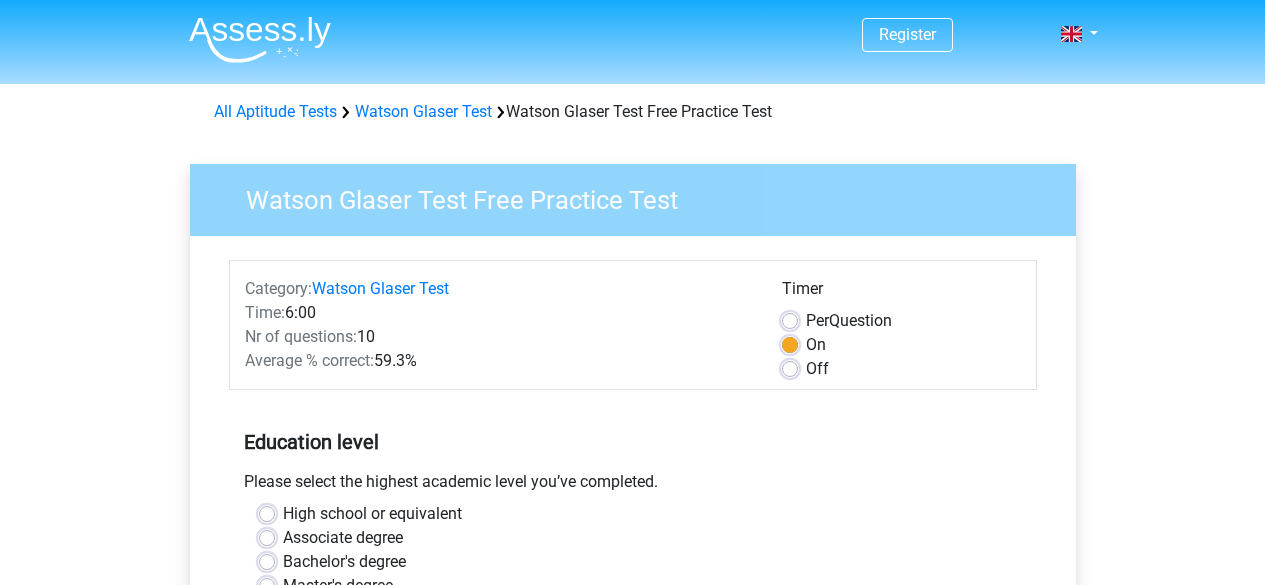 scroll, scrollTop: 0, scrollLeft: 0, axis: both 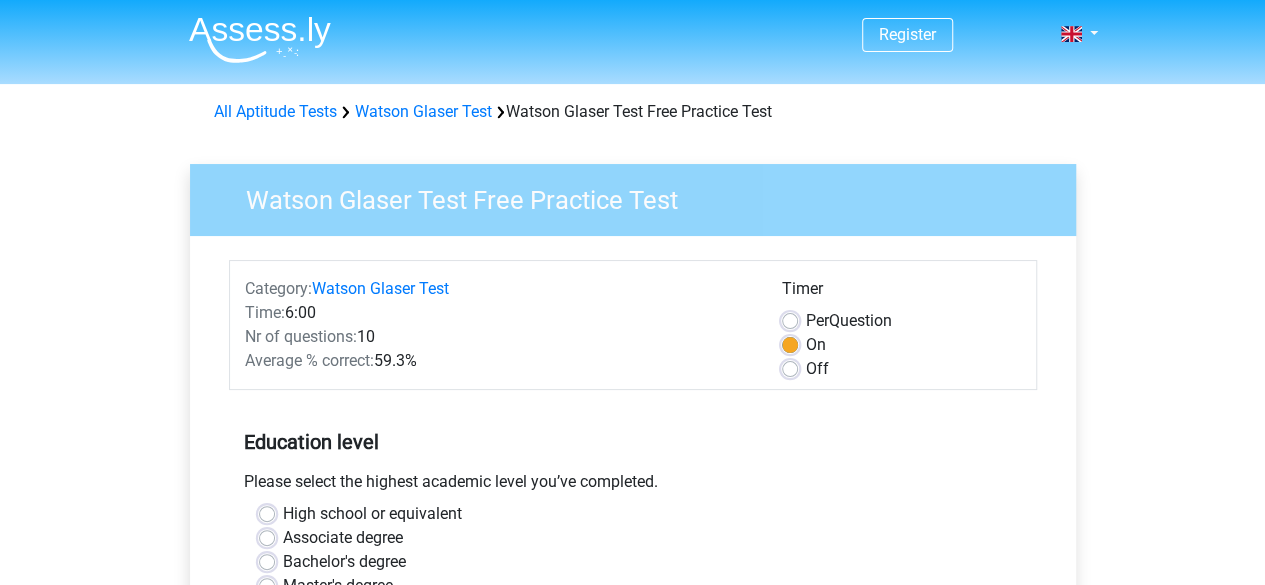 click on "Off" at bounding box center (817, 369) 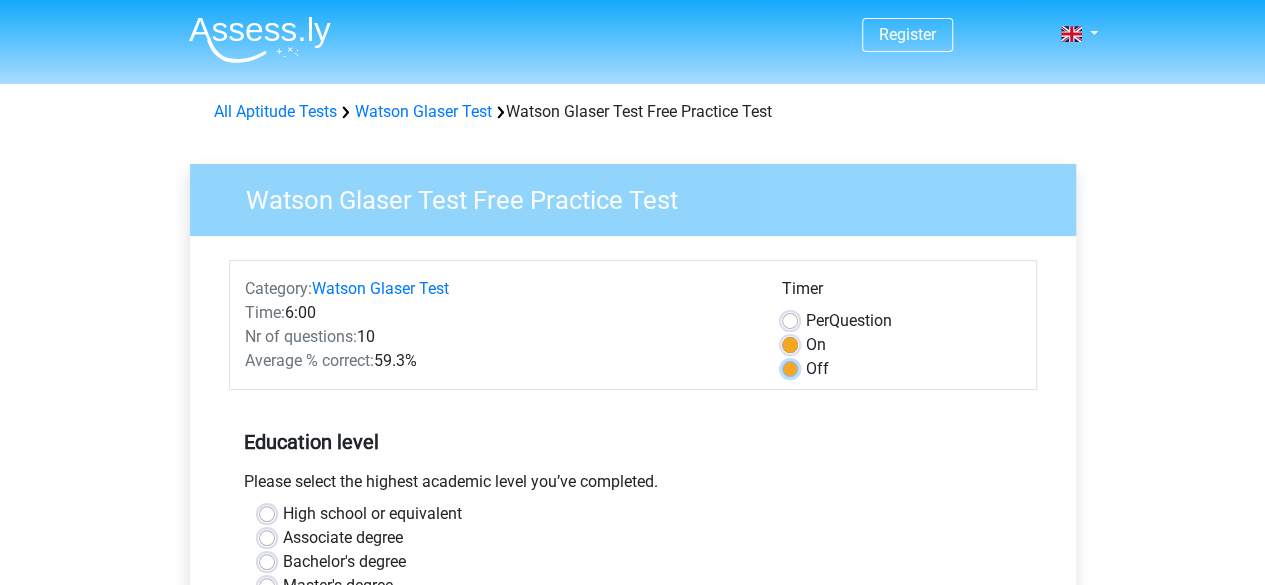 click on "Off" at bounding box center [790, 367] 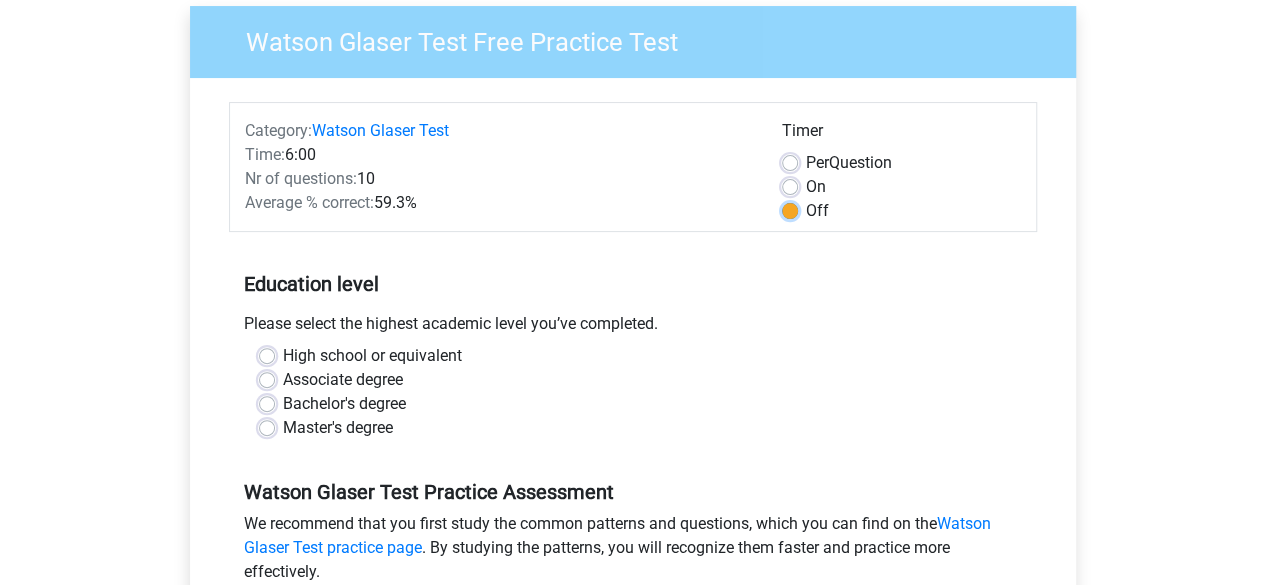 scroll, scrollTop: 200, scrollLeft: 0, axis: vertical 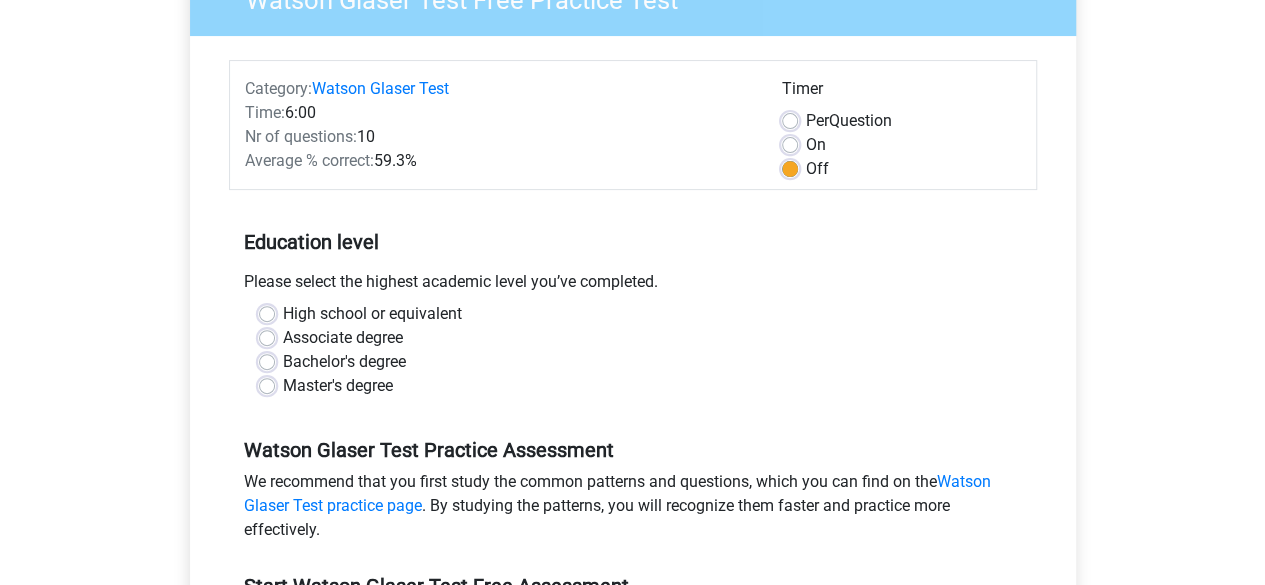 click on "Bachelor's degree" at bounding box center (344, 362) 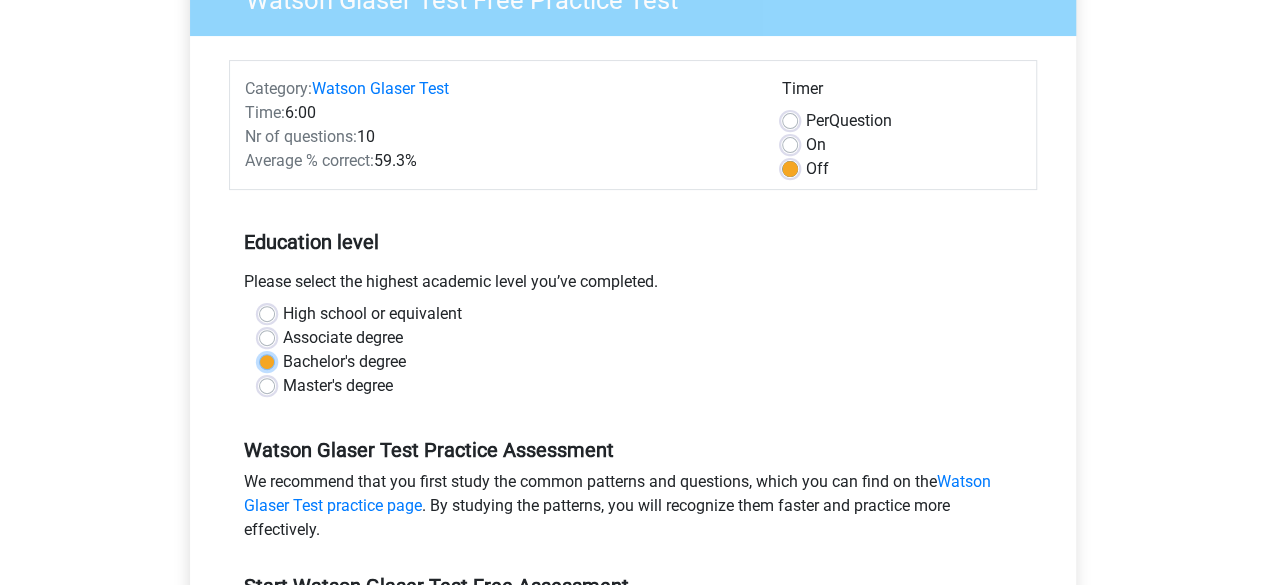 click on "Bachelor's degree" at bounding box center [267, 360] 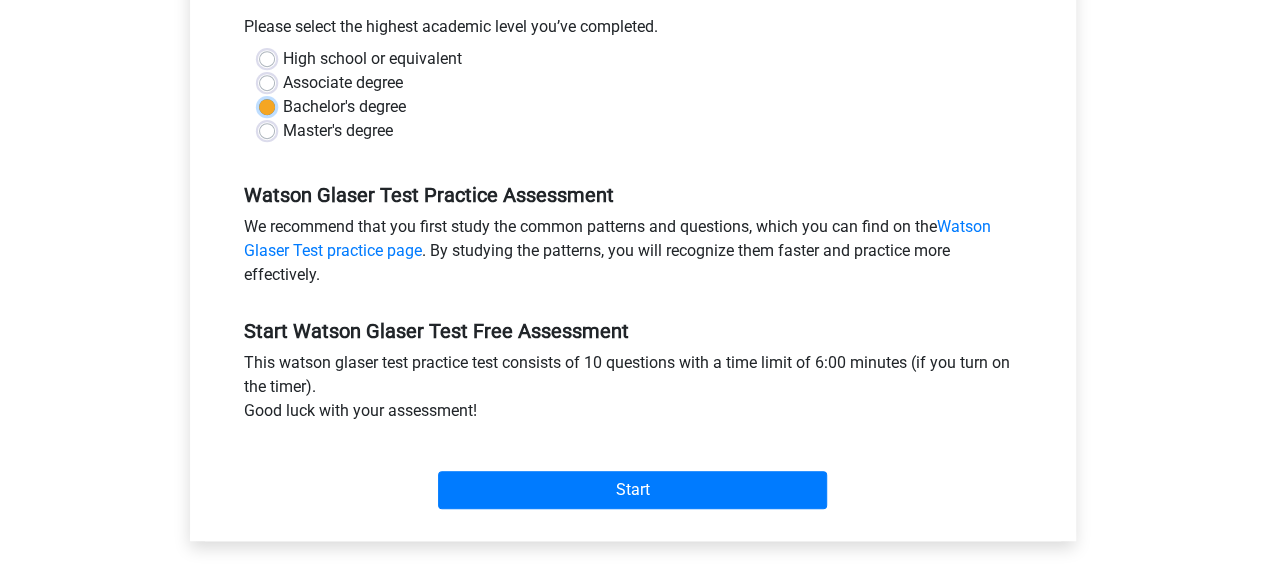 scroll, scrollTop: 600, scrollLeft: 0, axis: vertical 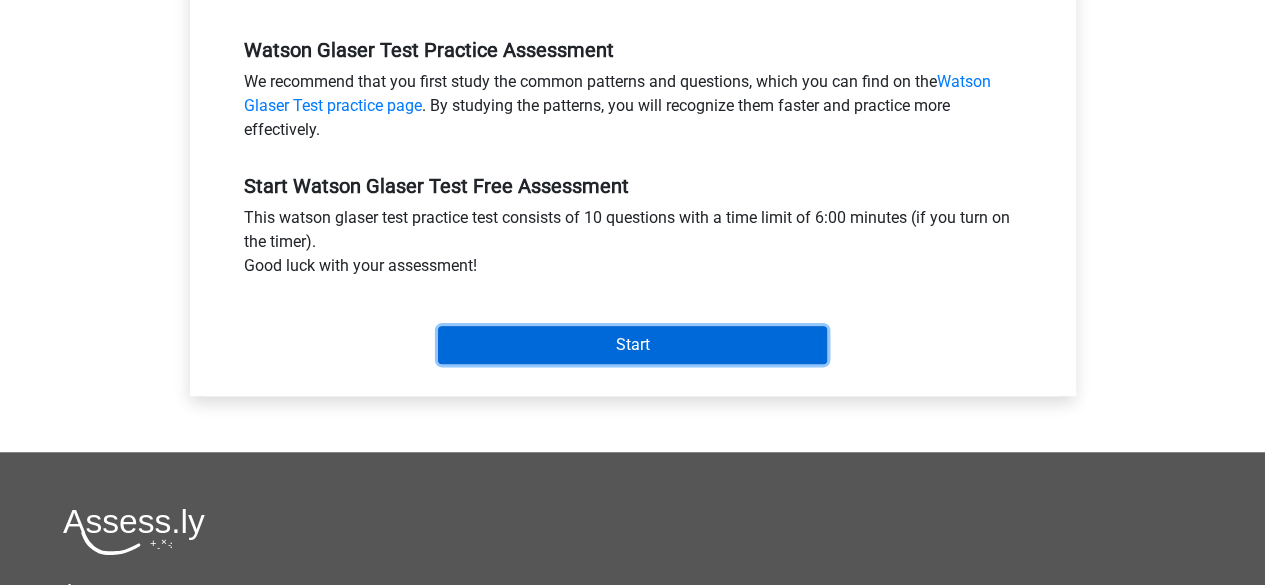 click on "Start" at bounding box center [632, 345] 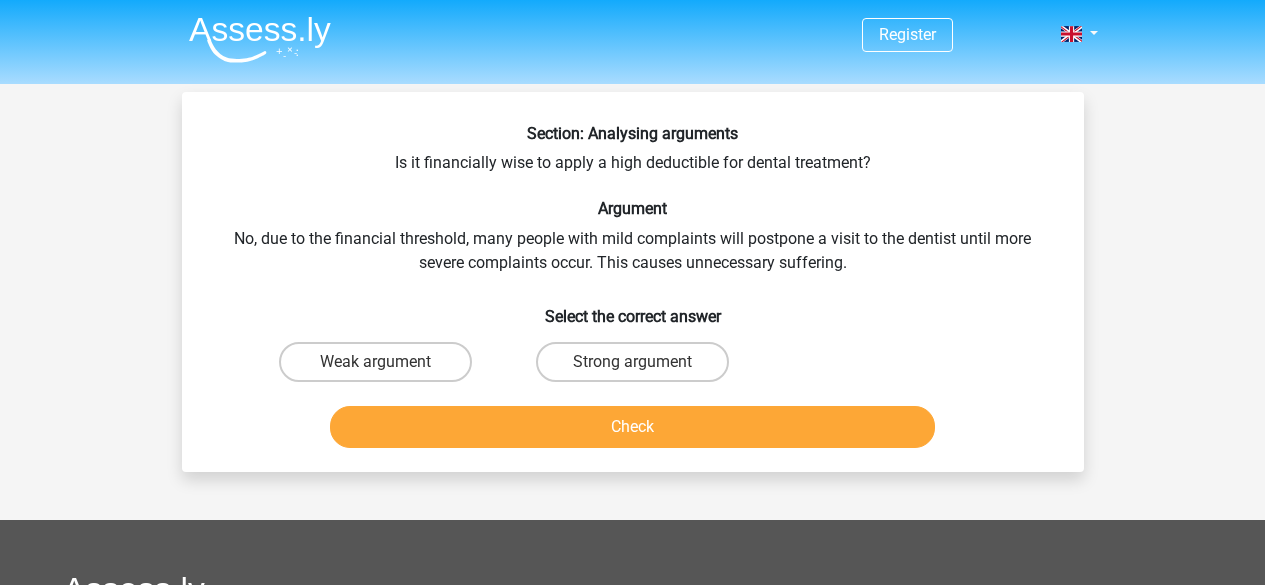 scroll, scrollTop: 0, scrollLeft: 0, axis: both 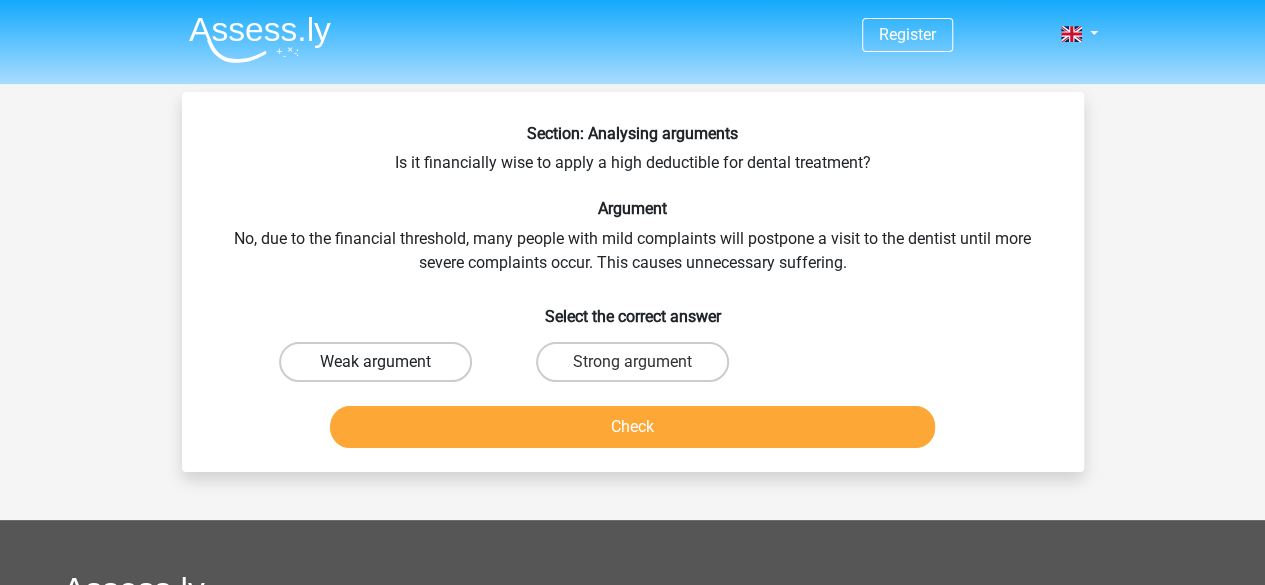 click on "Weak argument" at bounding box center [375, 362] 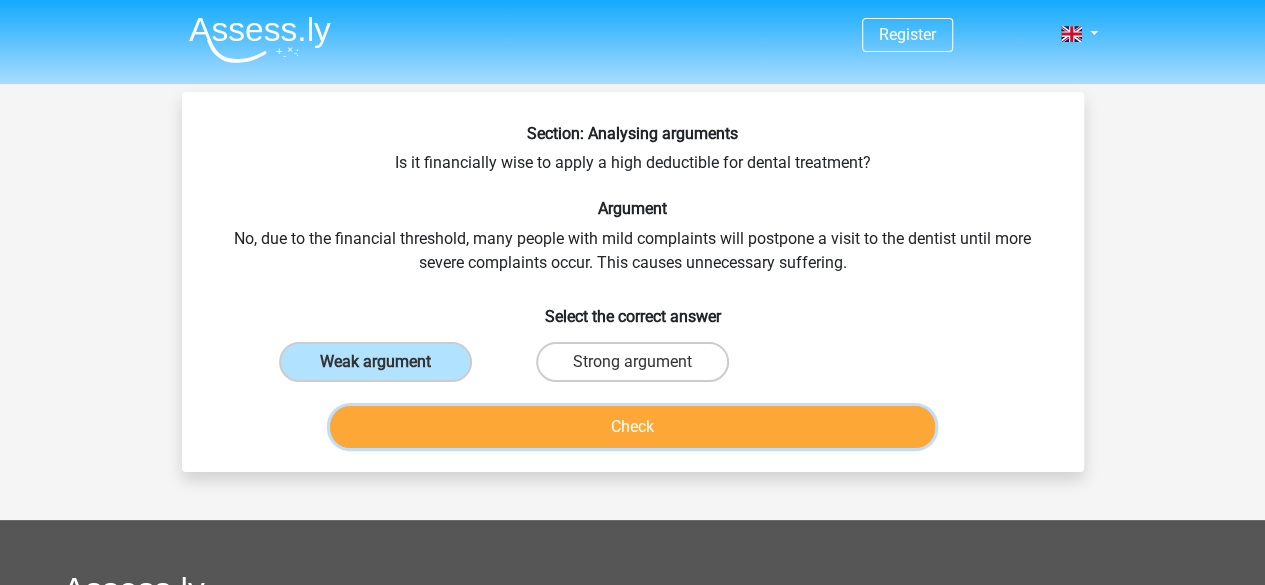 click on "Check" at bounding box center (632, 427) 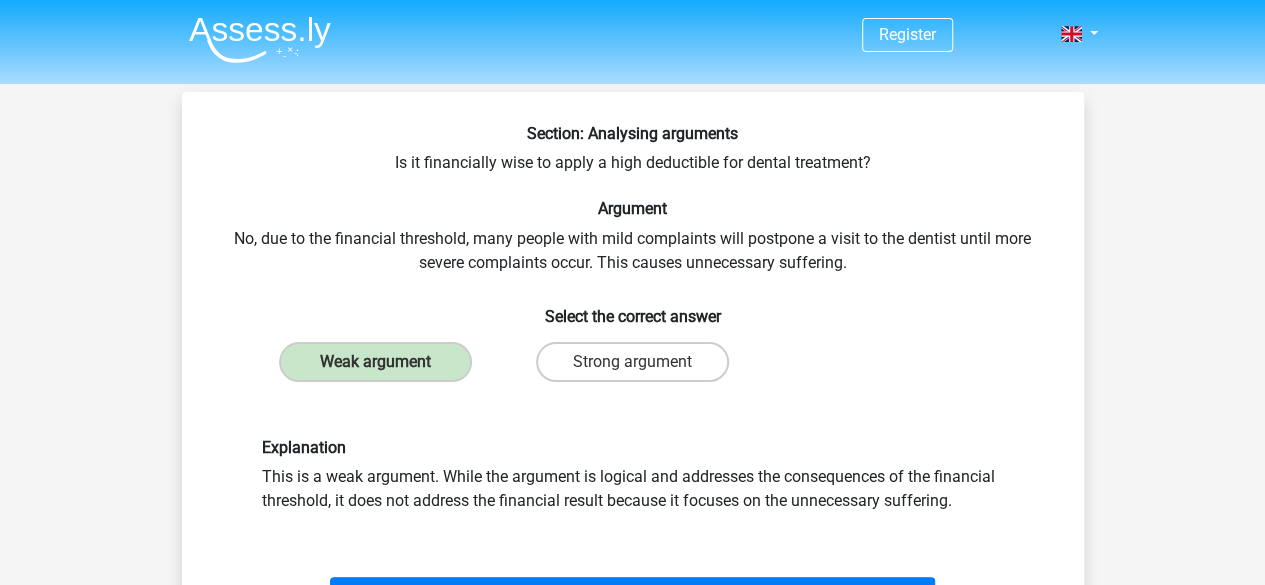 scroll, scrollTop: 100, scrollLeft: 0, axis: vertical 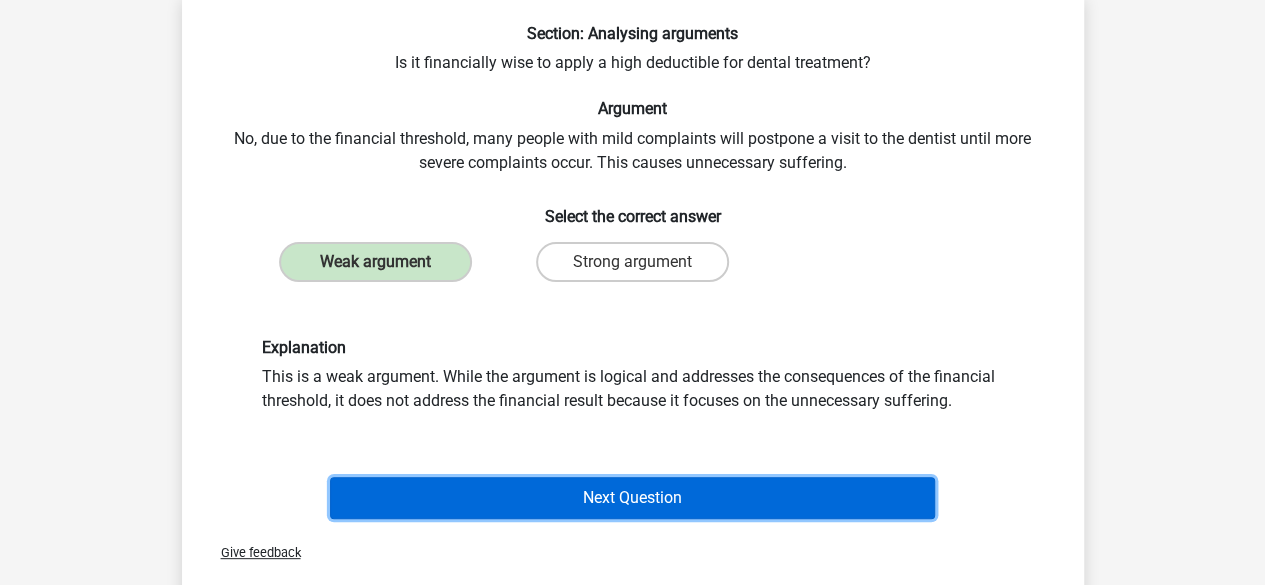 click on "Next Question" at bounding box center [632, 498] 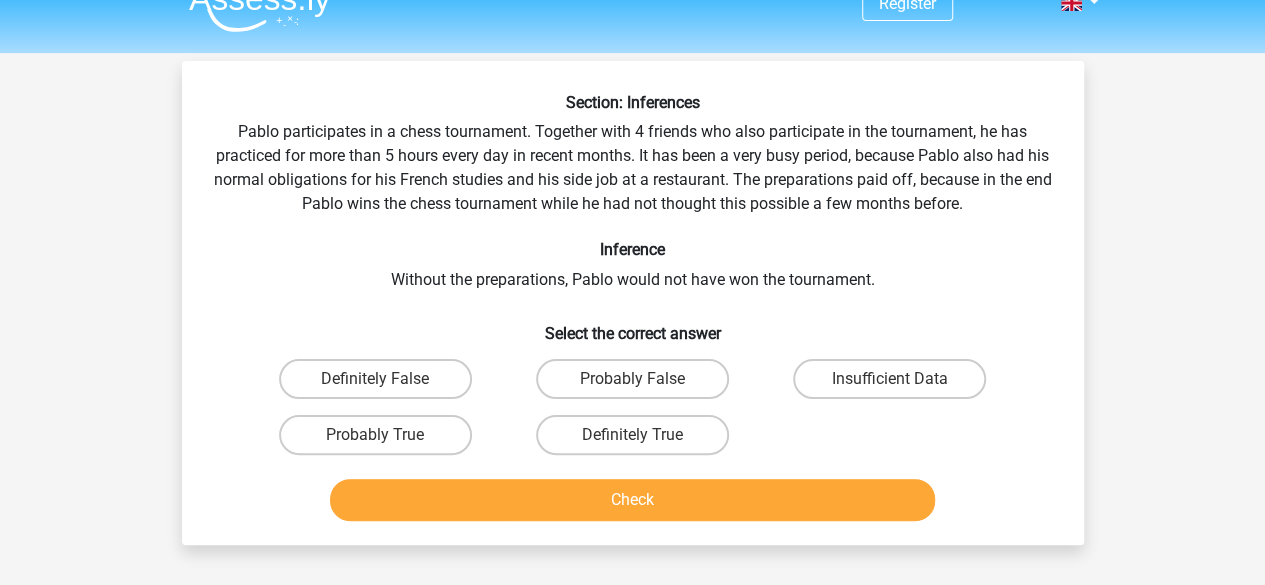 scroll, scrollTop: 0, scrollLeft: 0, axis: both 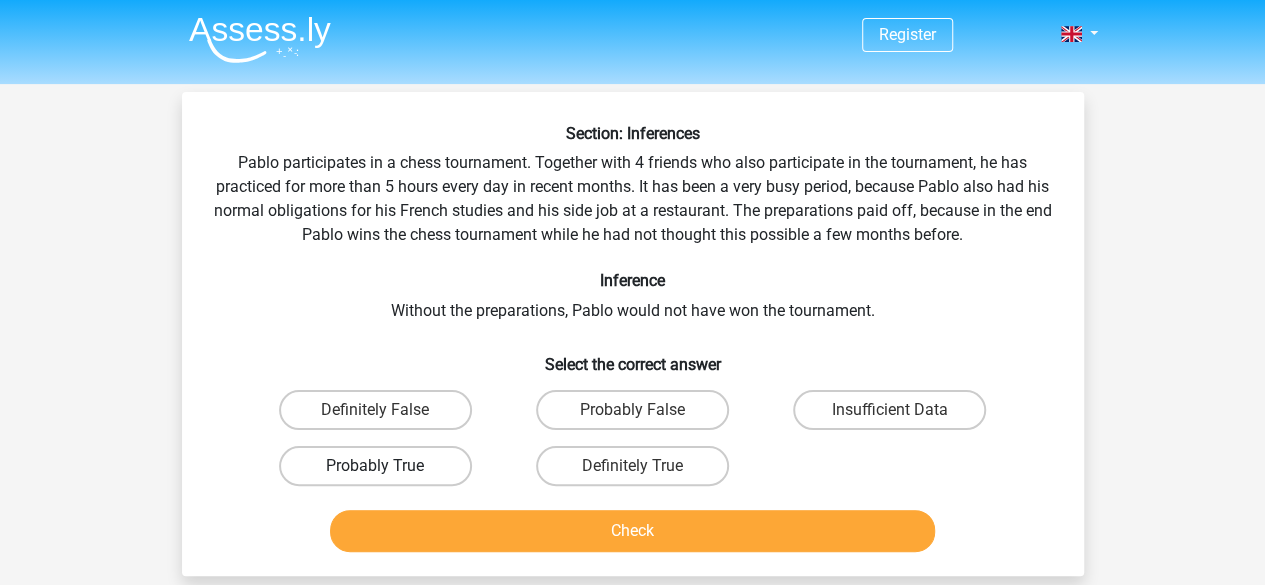 click on "Probably True" at bounding box center (375, 466) 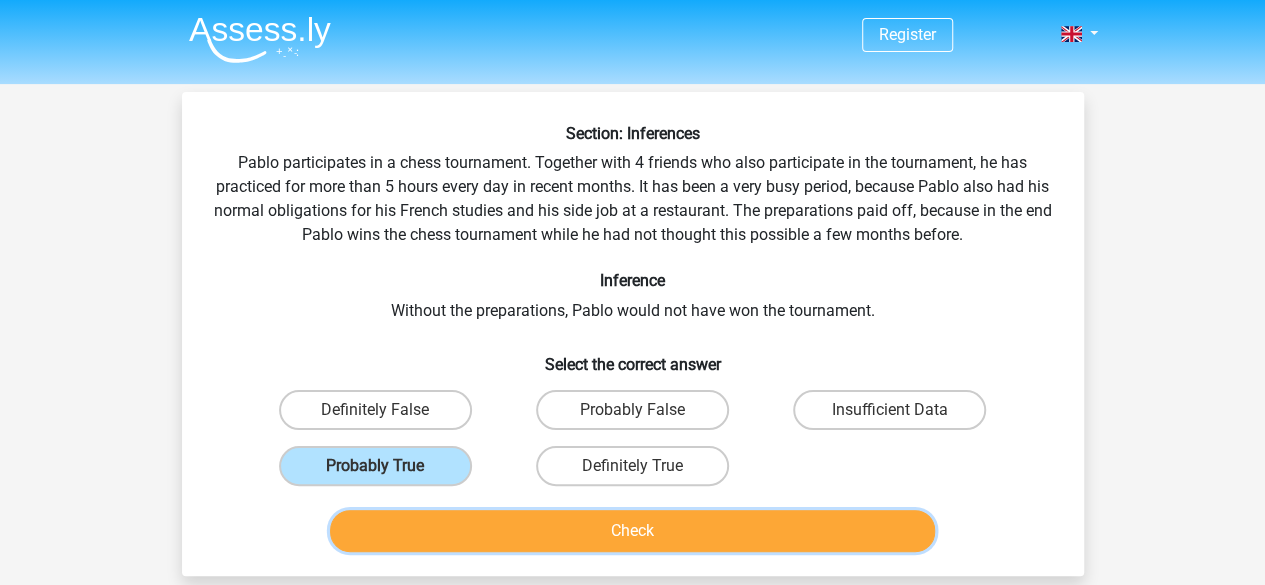 click on "Check" at bounding box center (632, 531) 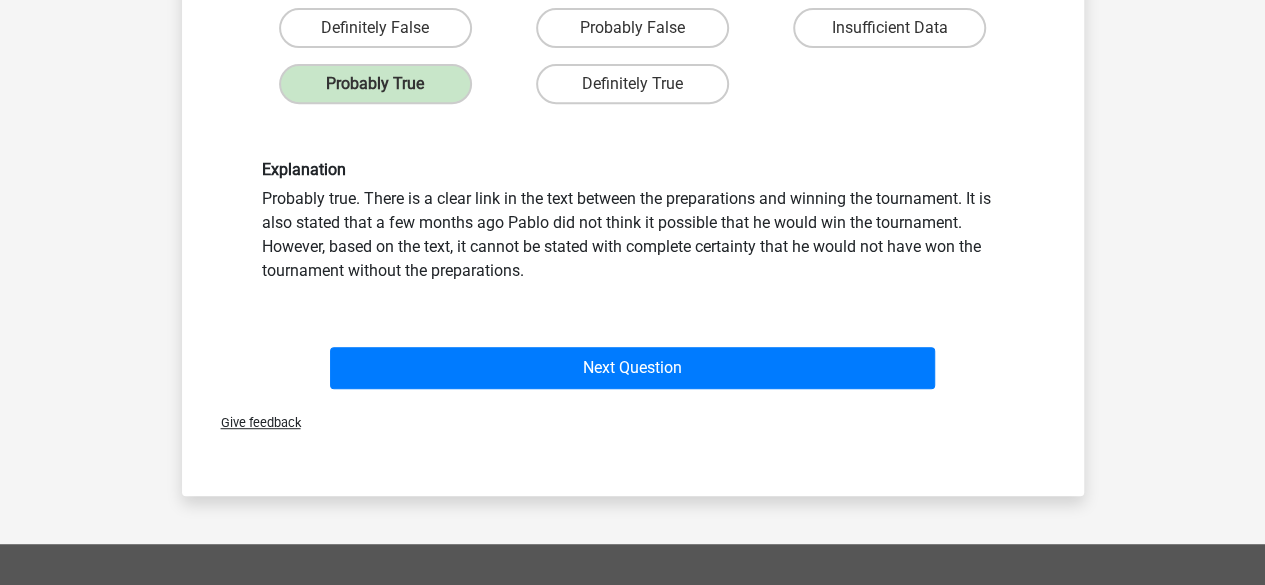 scroll, scrollTop: 400, scrollLeft: 0, axis: vertical 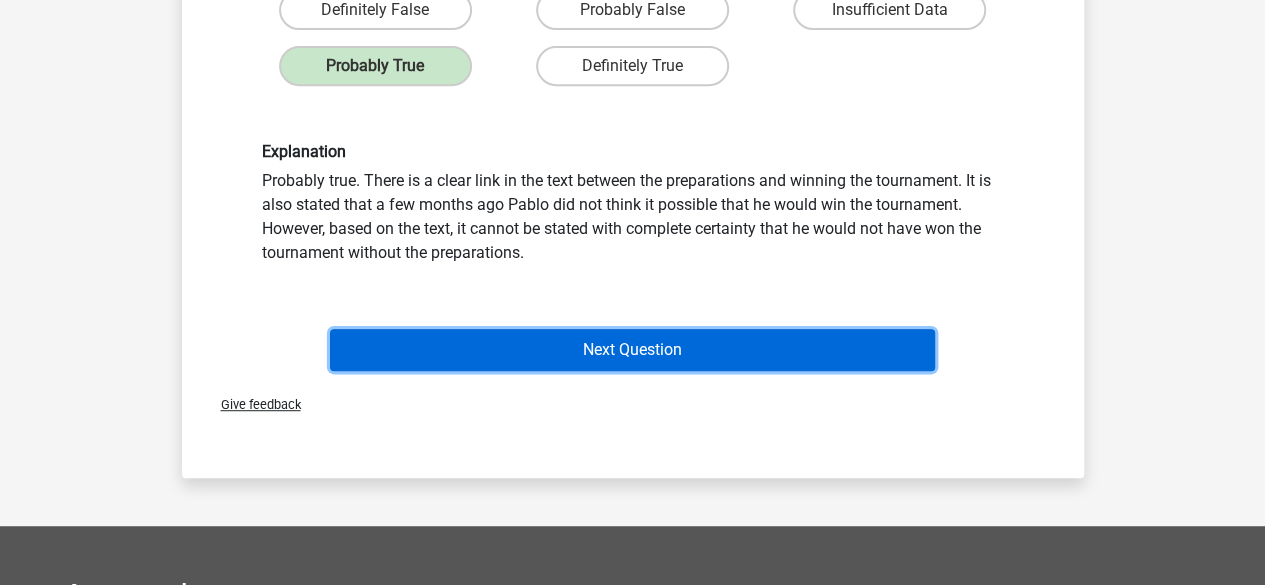 click on "Next Question" at bounding box center [632, 350] 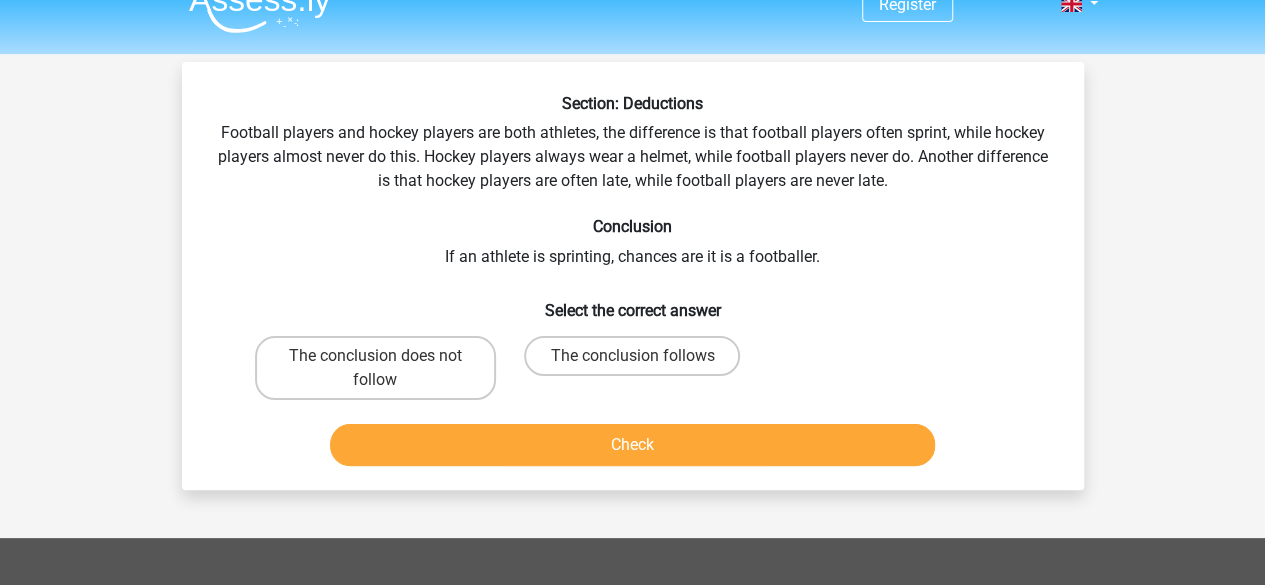 scroll, scrollTop: 0, scrollLeft: 0, axis: both 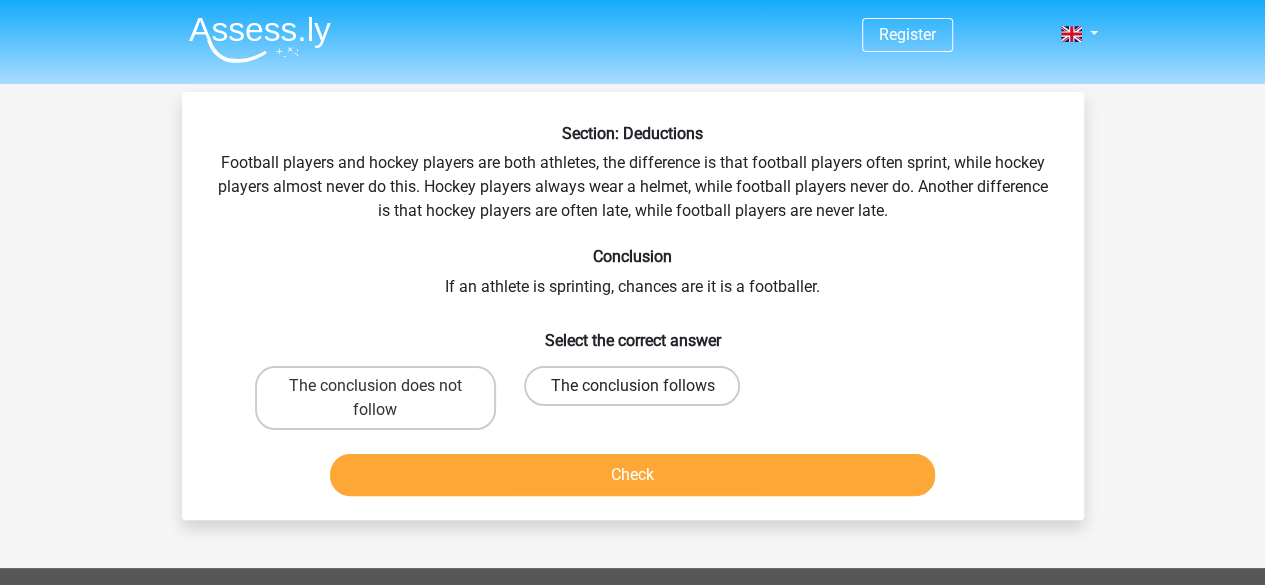 click on "The conclusion follows" at bounding box center [632, 386] 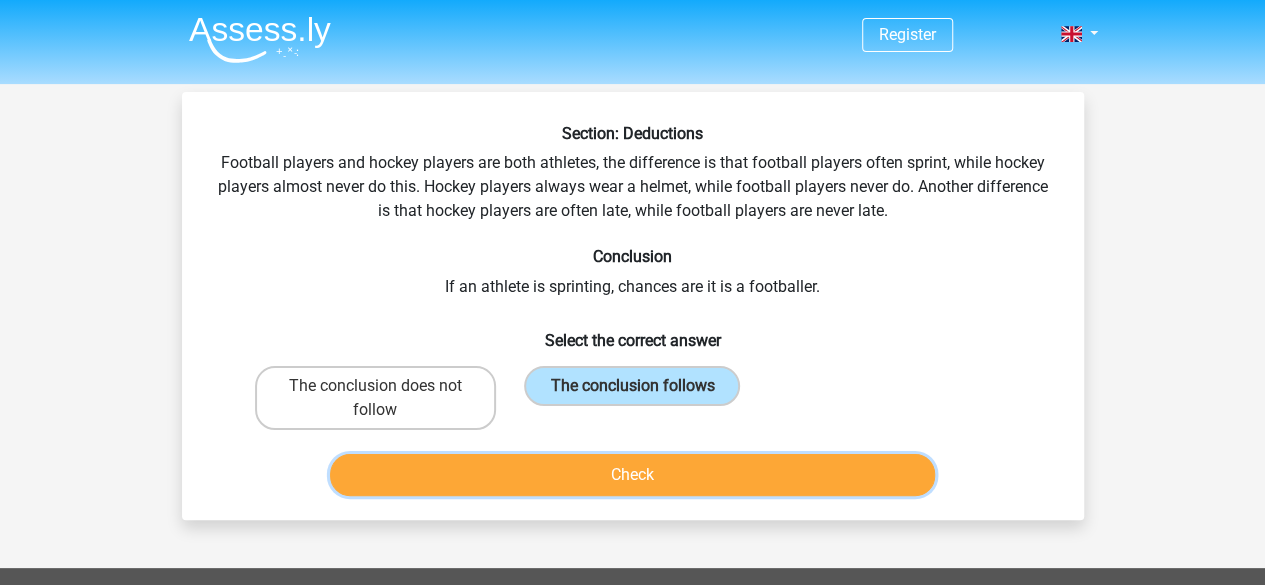 click on "Check" at bounding box center [632, 475] 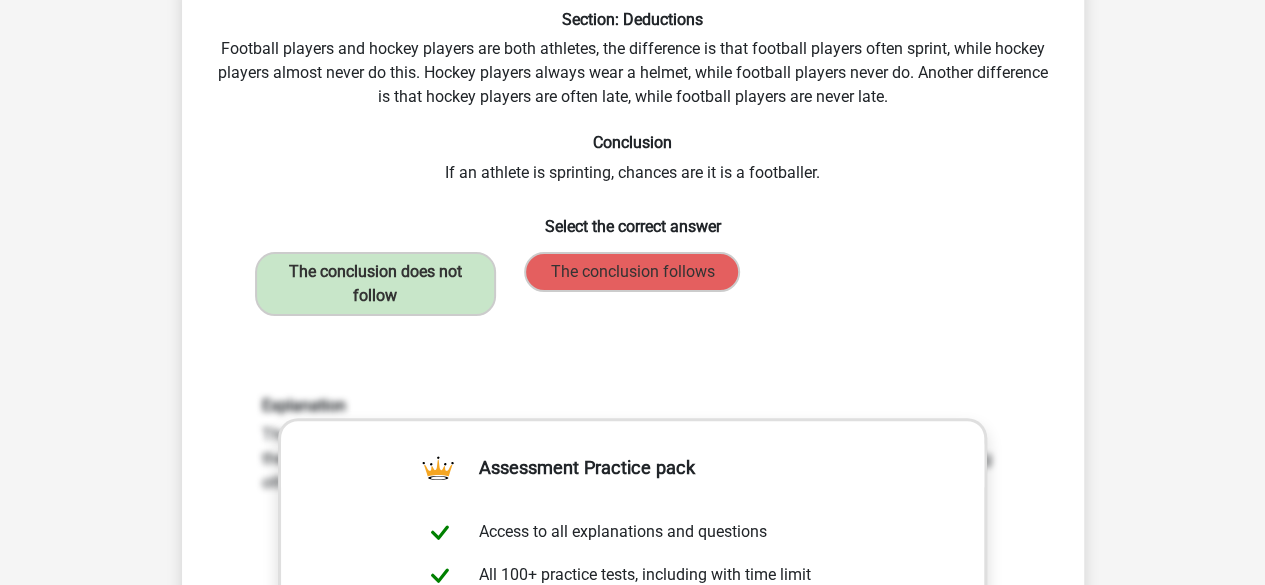 scroll, scrollTop: 0, scrollLeft: 0, axis: both 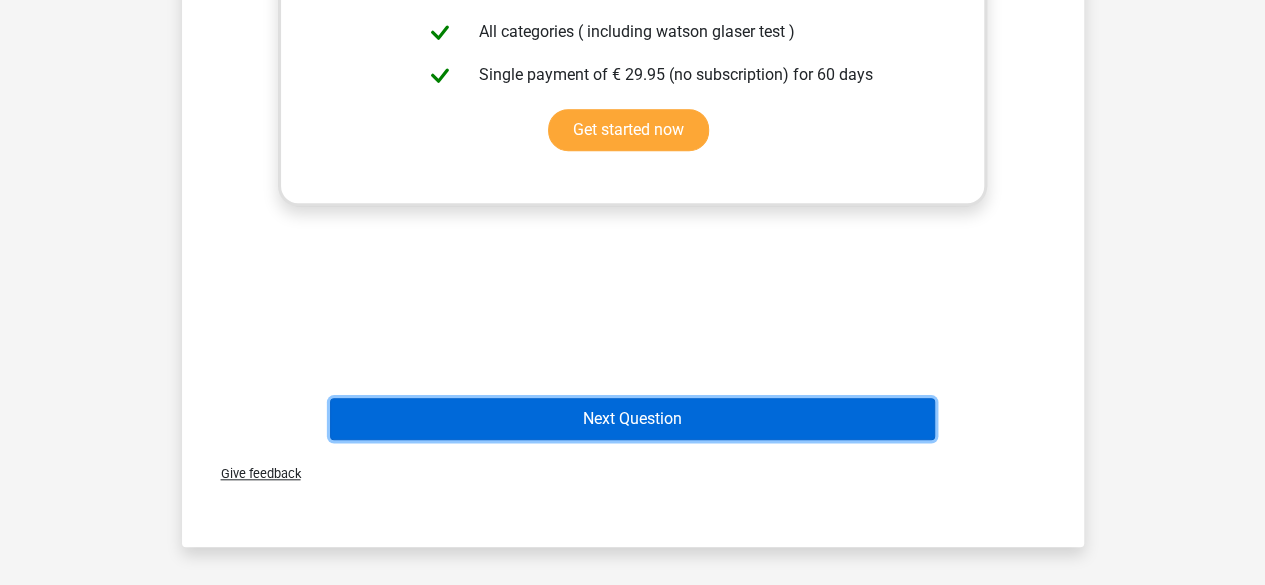 click on "Next Question" at bounding box center [632, 419] 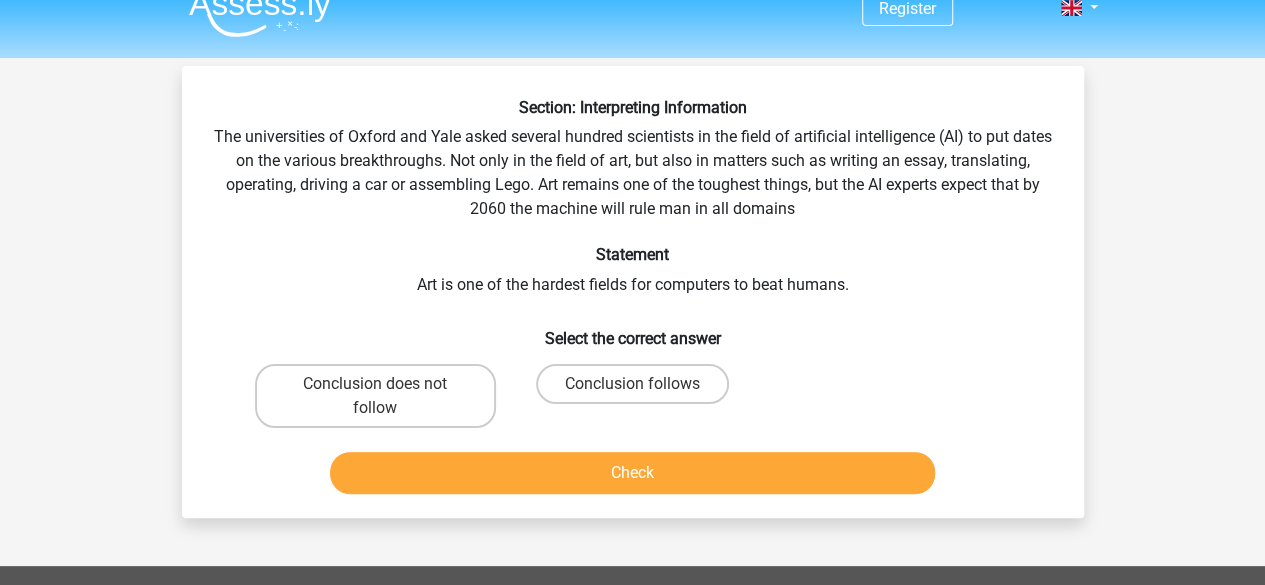 scroll, scrollTop: 0, scrollLeft: 0, axis: both 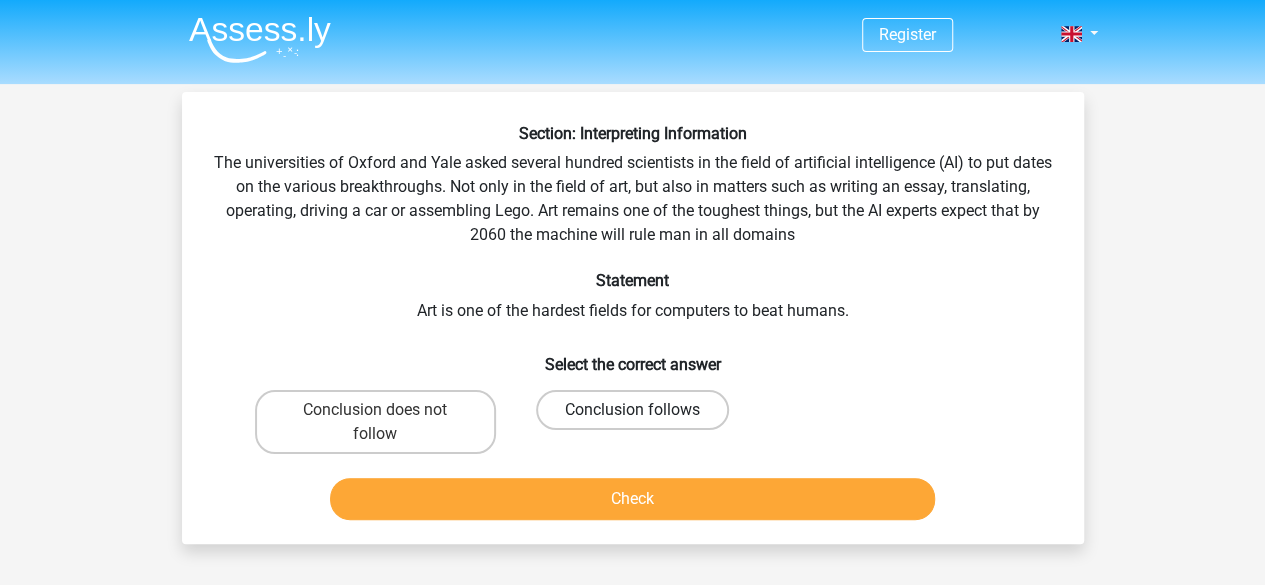 click on "Conclusion follows" at bounding box center [632, 410] 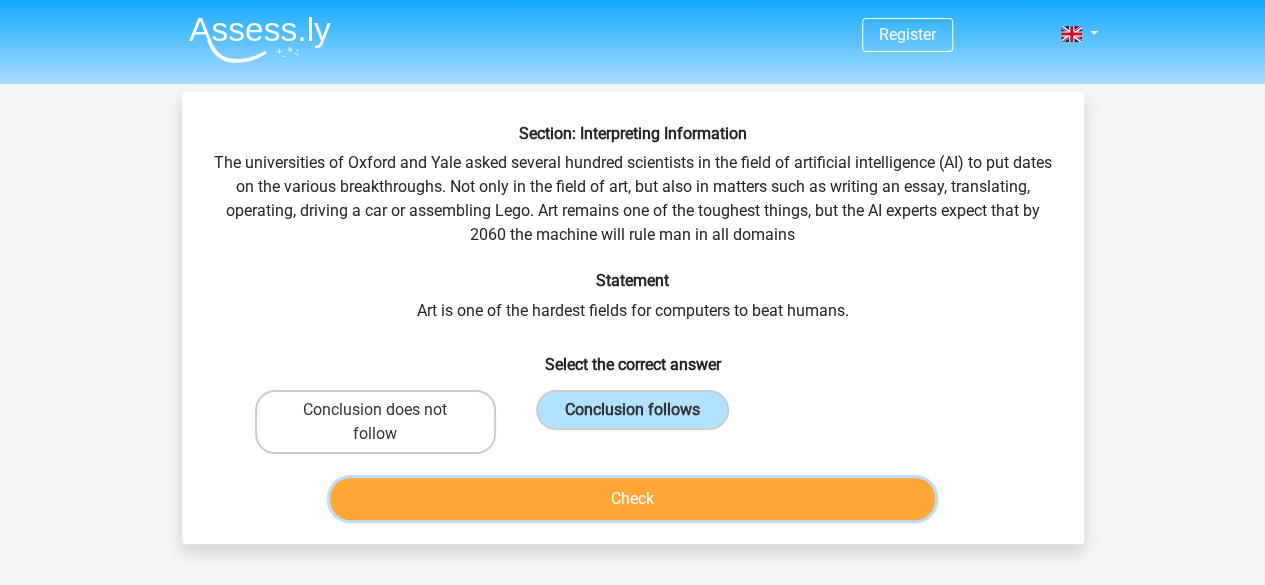 click on "Check" at bounding box center [632, 499] 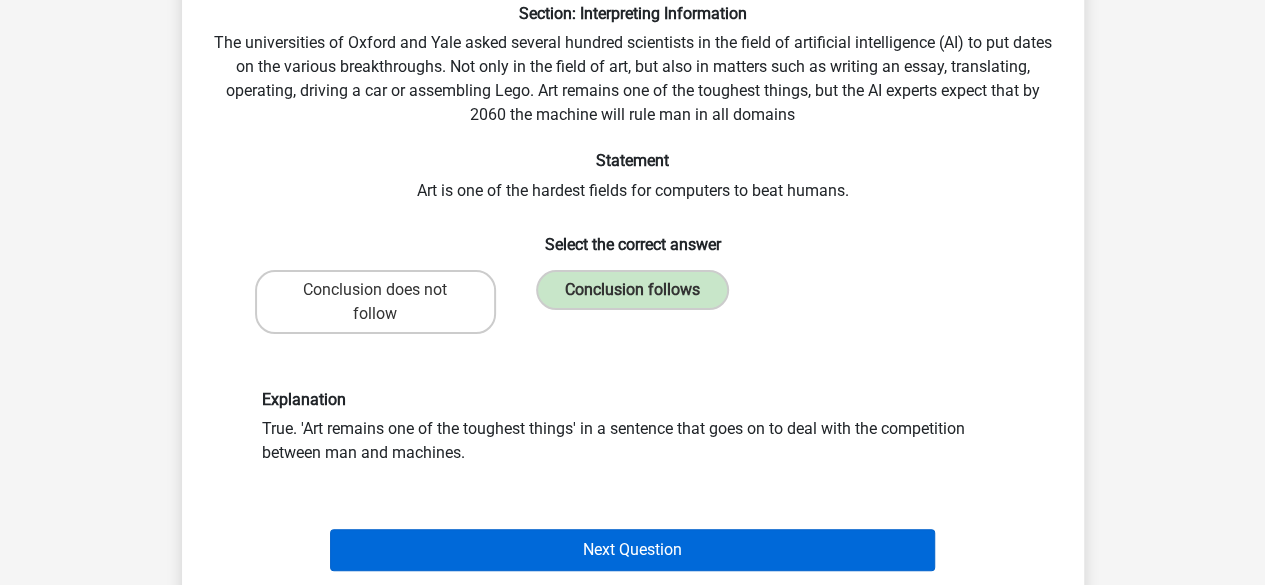 scroll, scrollTop: 200, scrollLeft: 0, axis: vertical 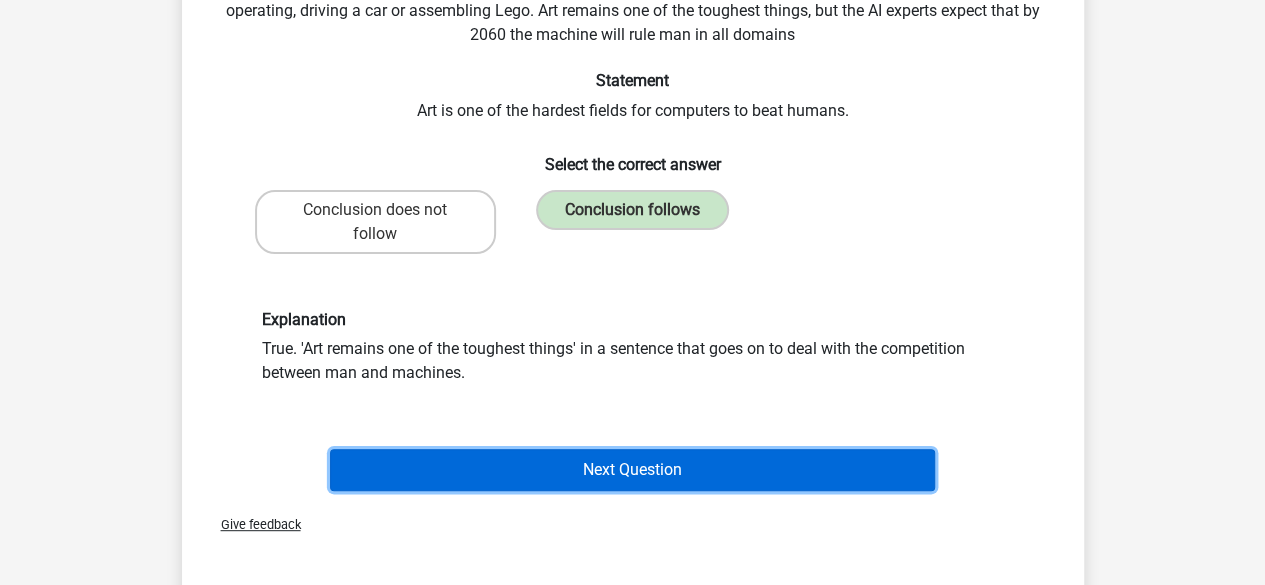 click on "Next Question" at bounding box center [632, 470] 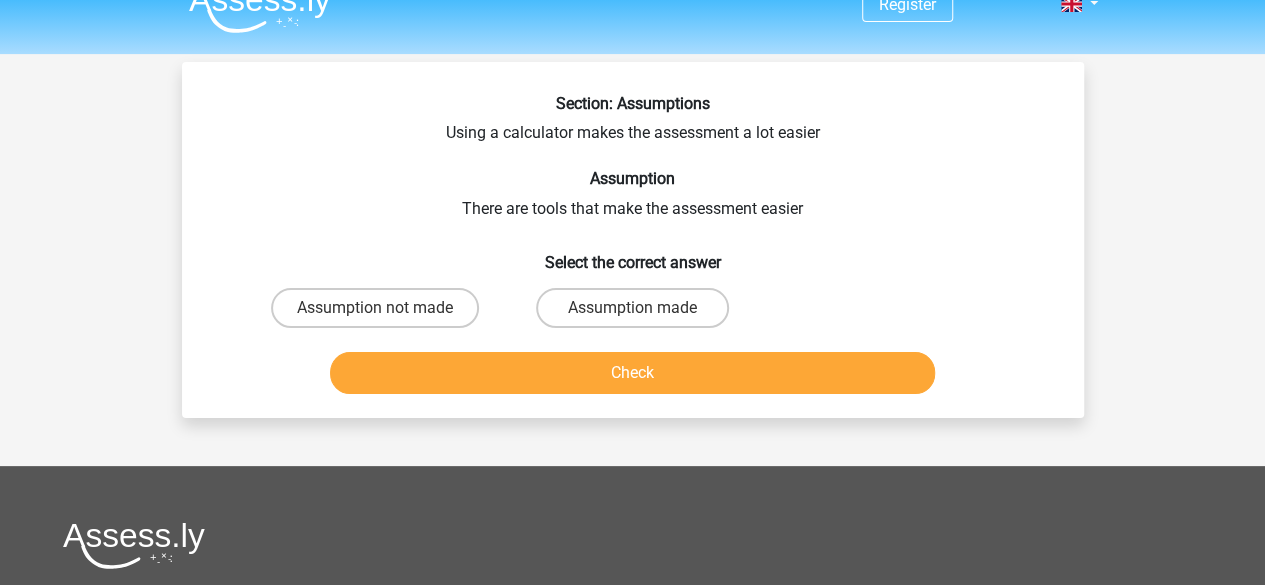 scroll, scrollTop: 0, scrollLeft: 0, axis: both 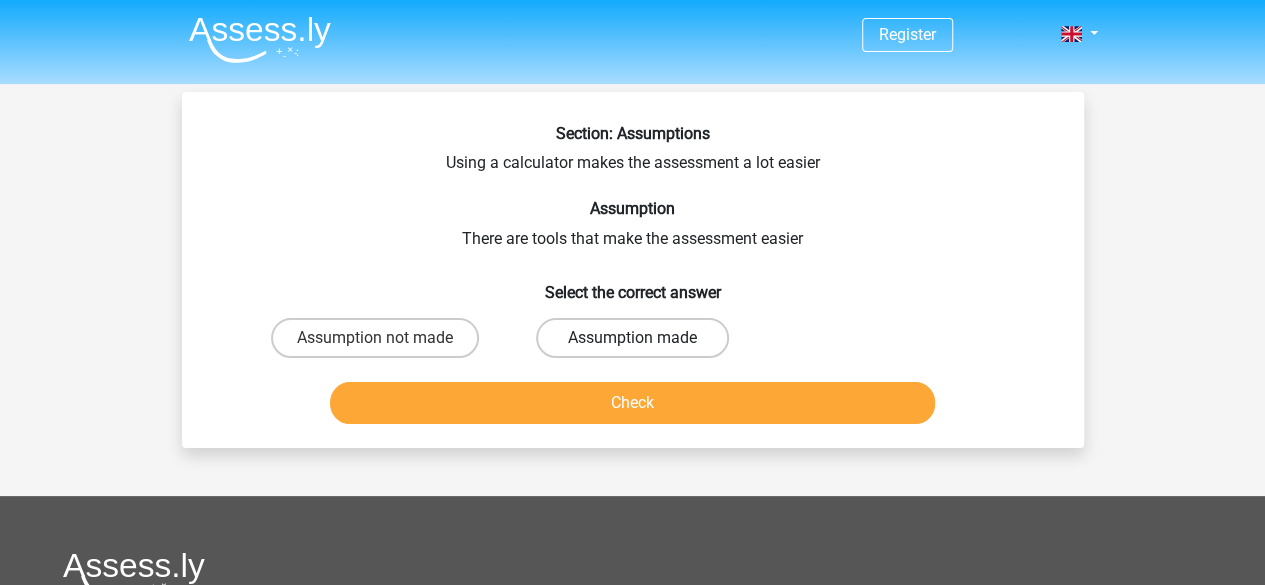 click on "Assumption made" at bounding box center (632, 338) 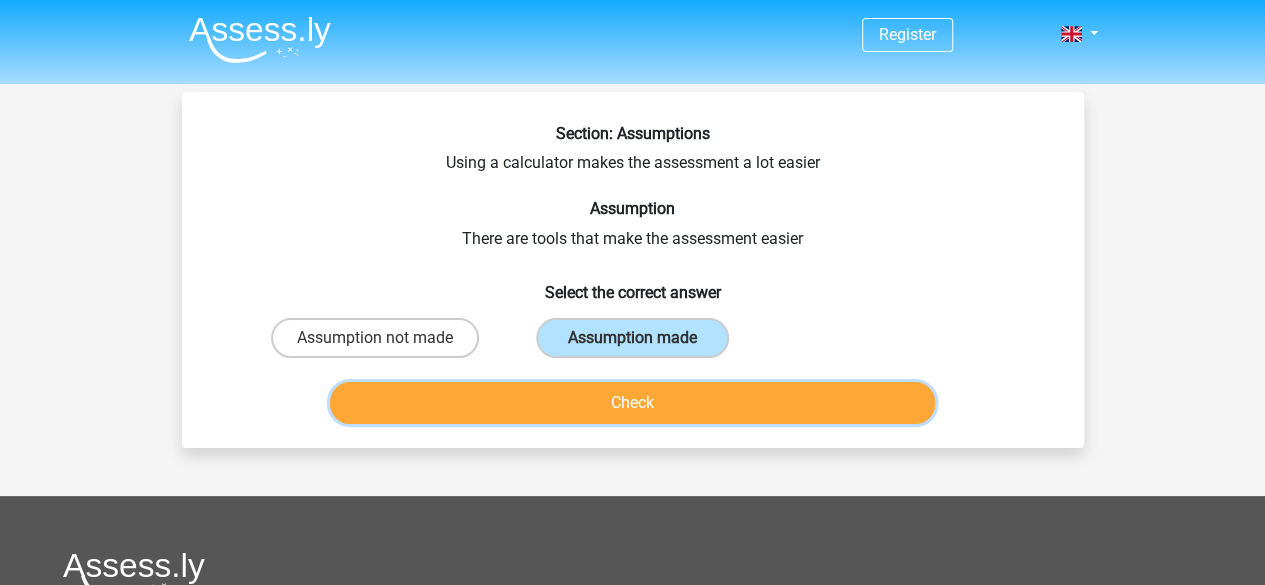 click on "Check" at bounding box center [632, 403] 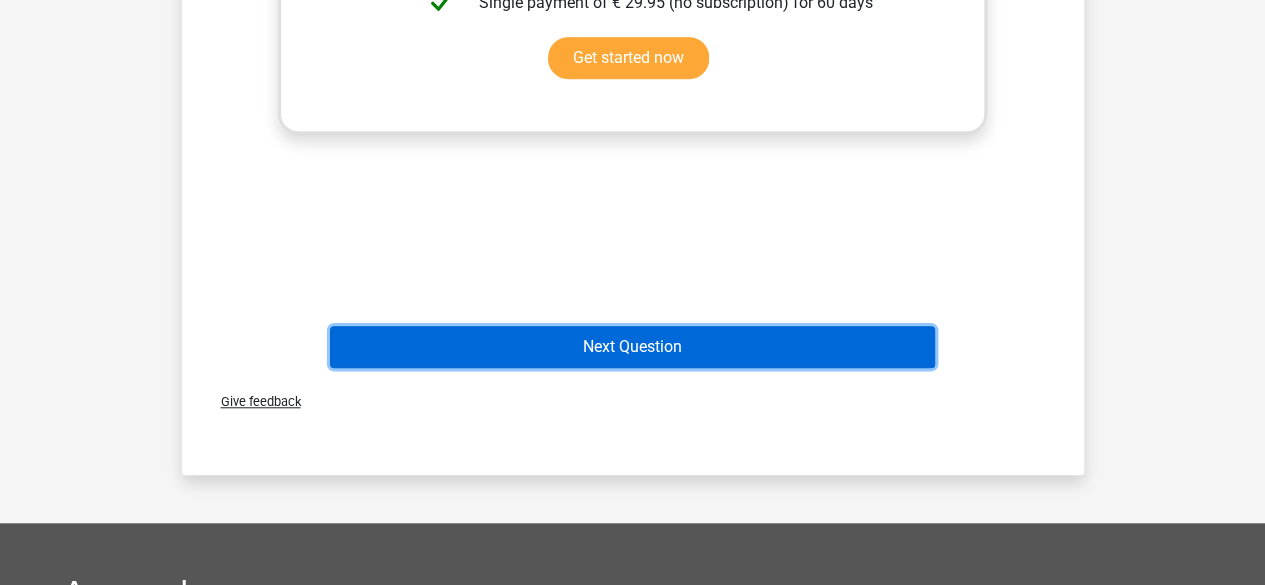 click on "Next Question" at bounding box center [632, 347] 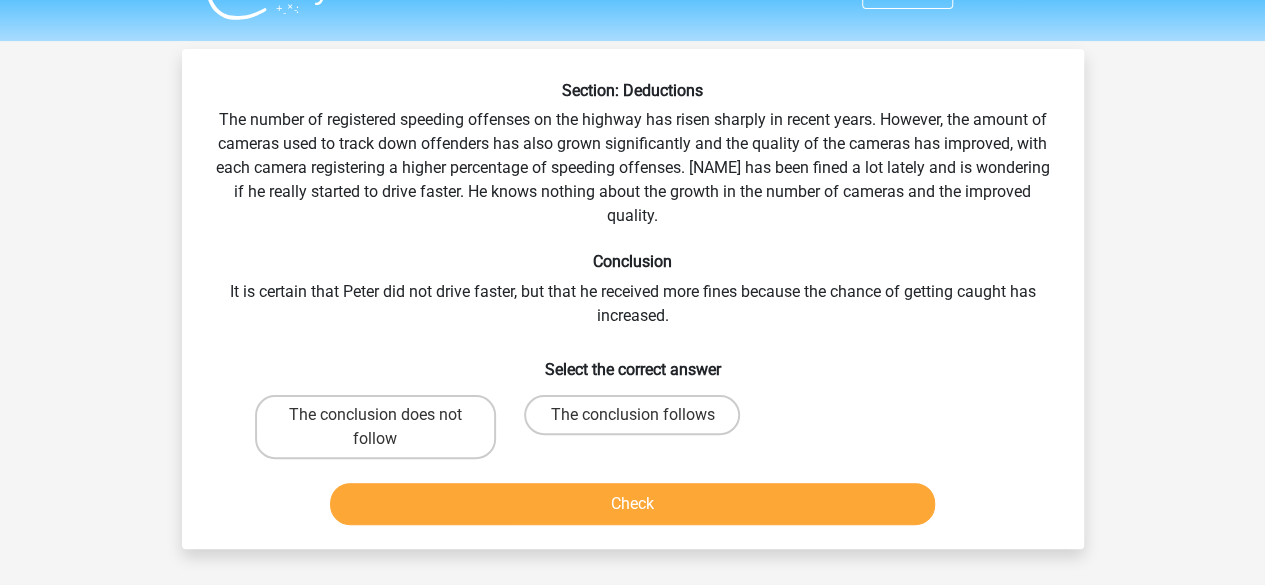 scroll, scrollTop: 0, scrollLeft: 0, axis: both 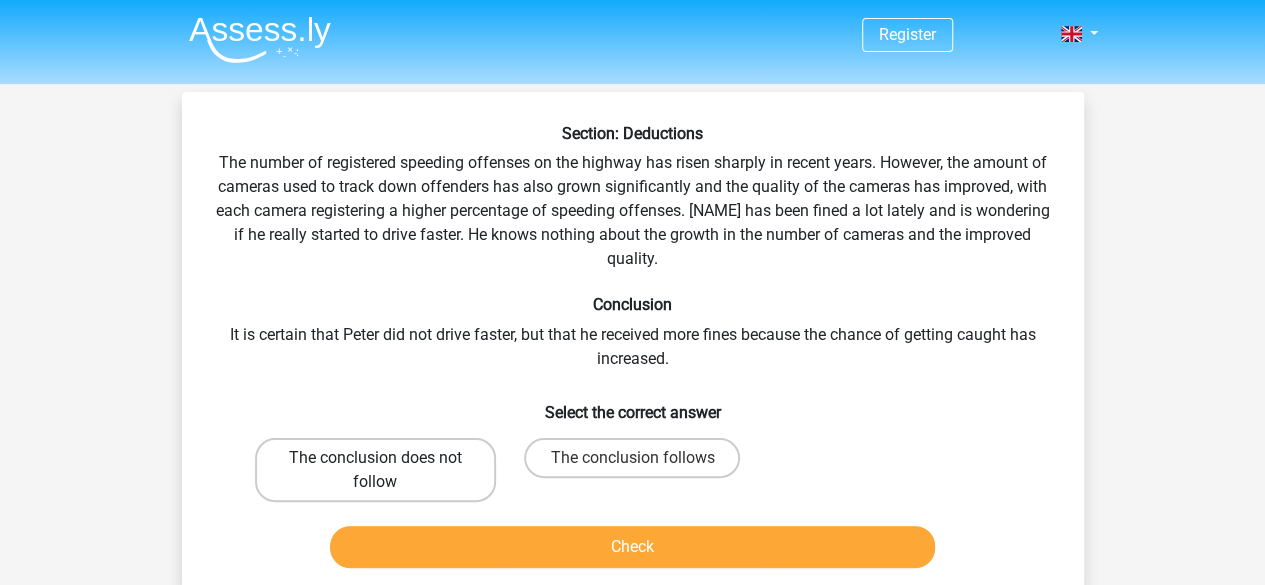 click on "The conclusion does not follow" at bounding box center (375, 470) 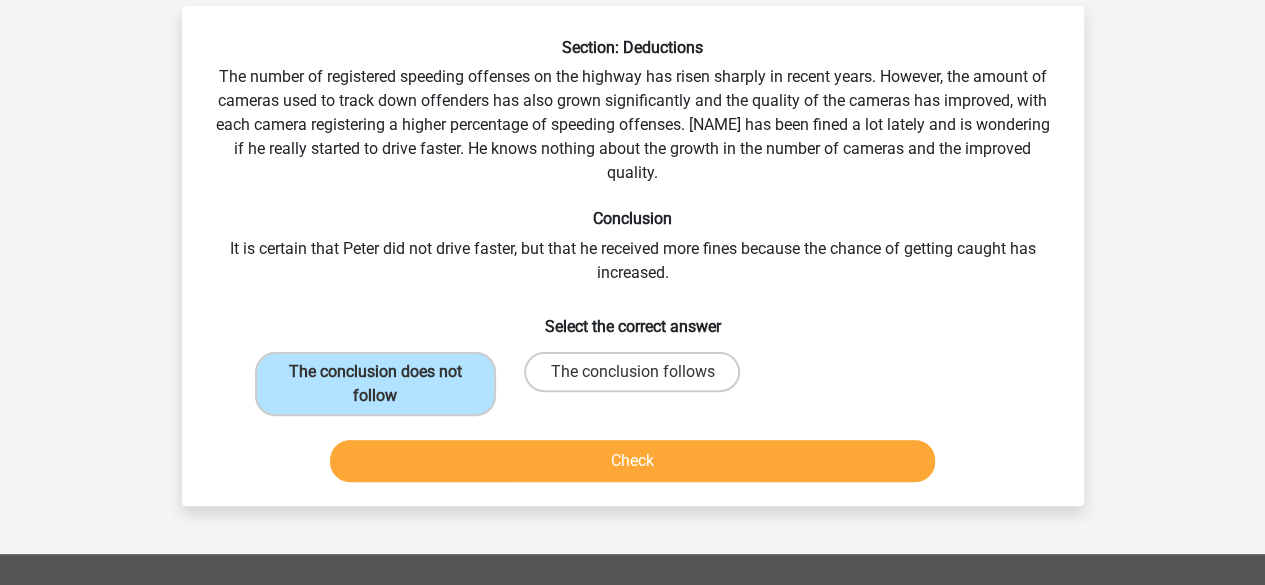 scroll, scrollTop: 200, scrollLeft: 0, axis: vertical 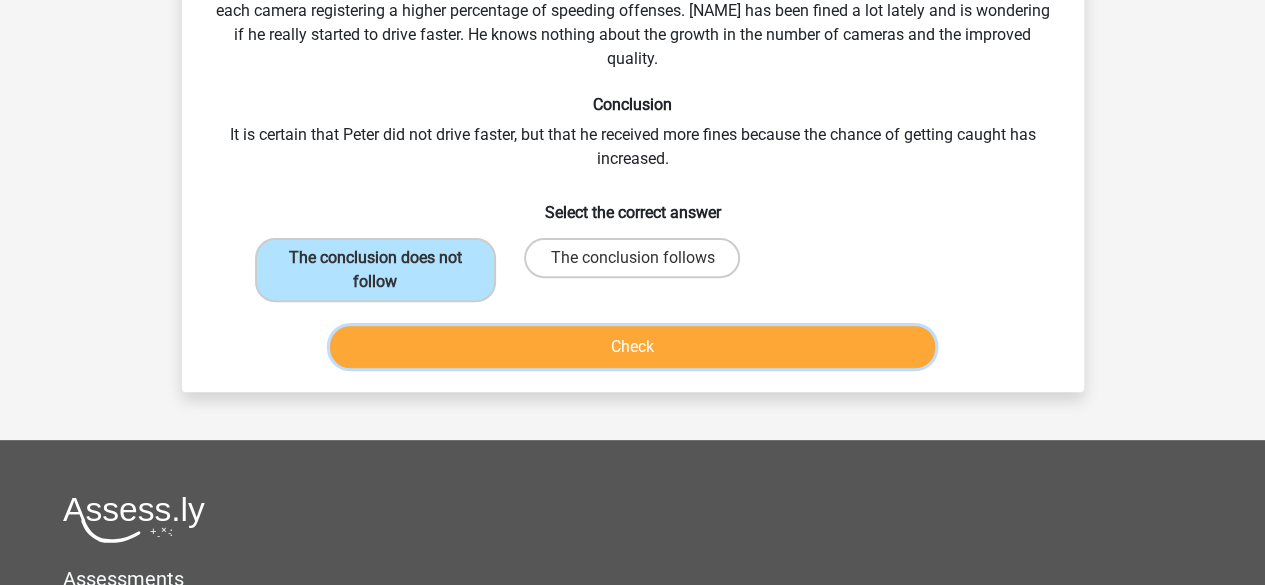 click on "Check" at bounding box center (632, 347) 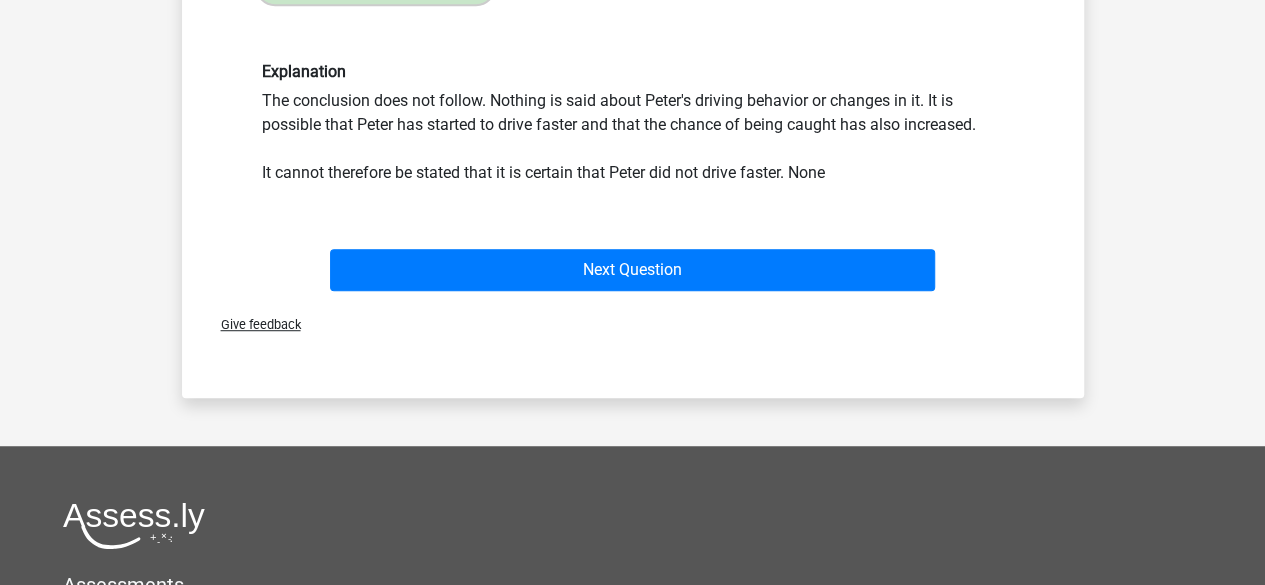 scroll, scrollTop: 500, scrollLeft: 0, axis: vertical 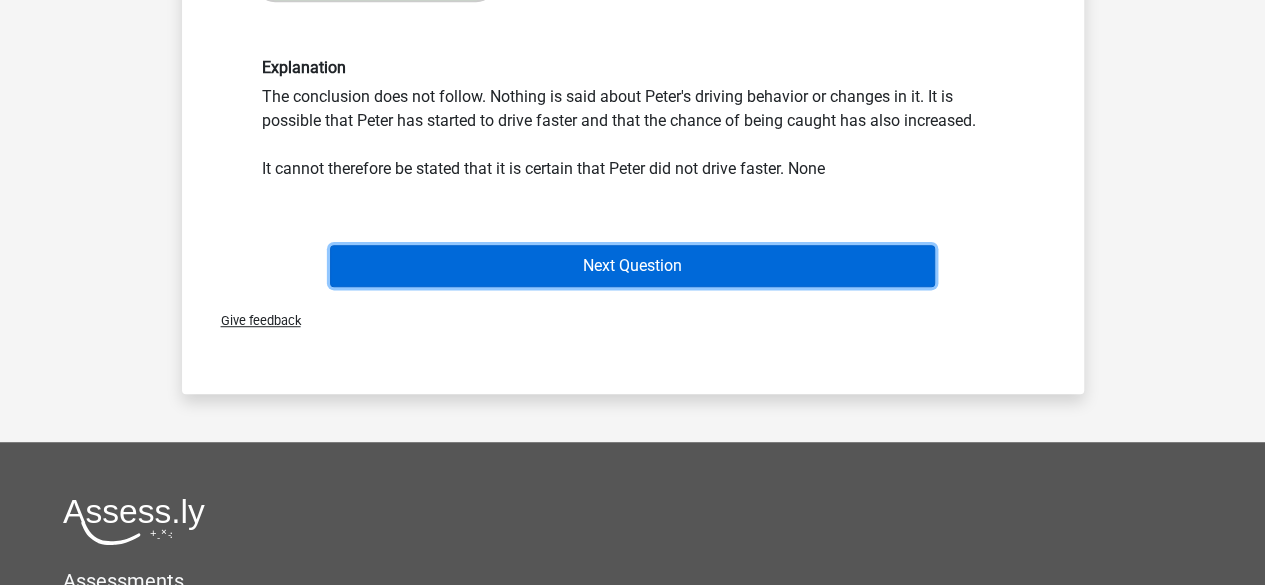 click on "Next Question" at bounding box center (632, 266) 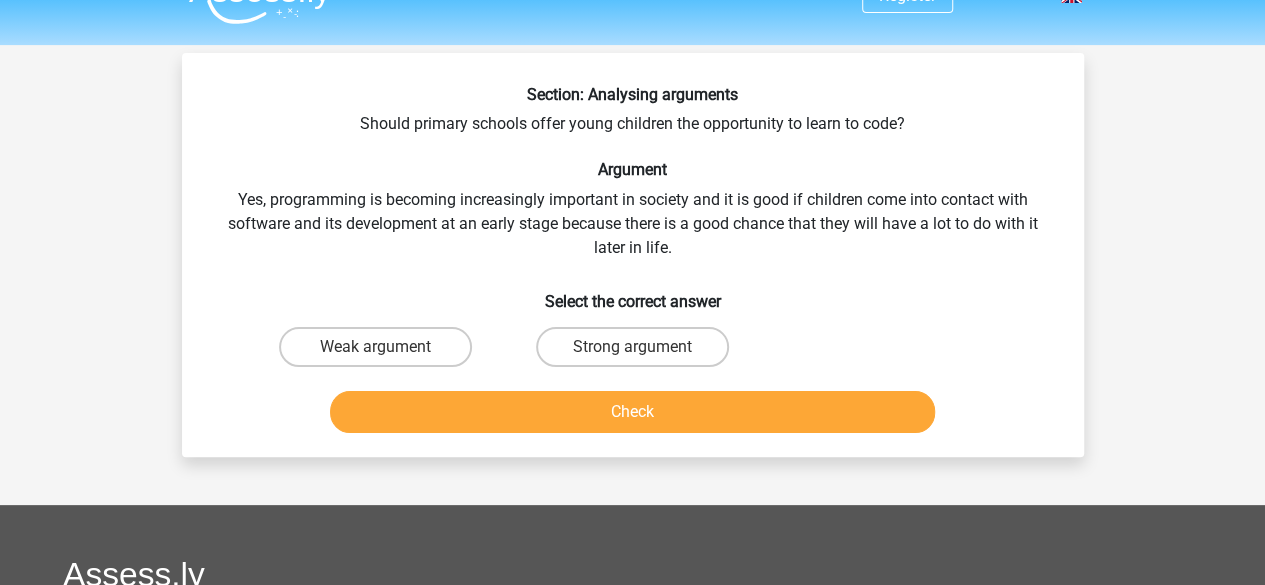 scroll, scrollTop: 0, scrollLeft: 0, axis: both 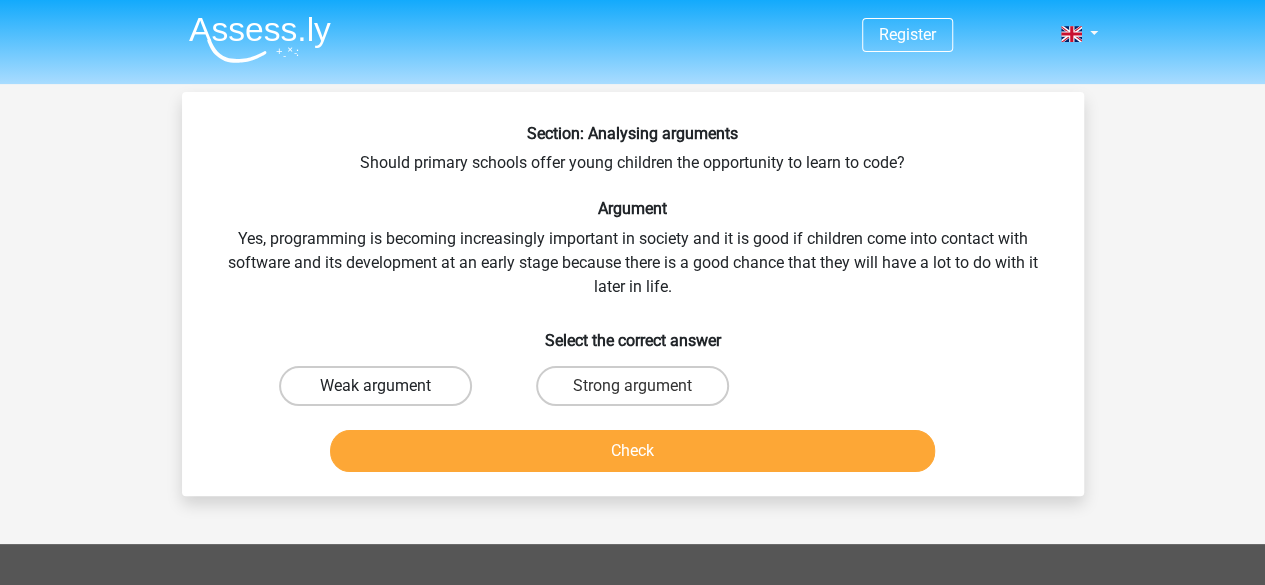 click on "Weak argument" at bounding box center [375, 386] 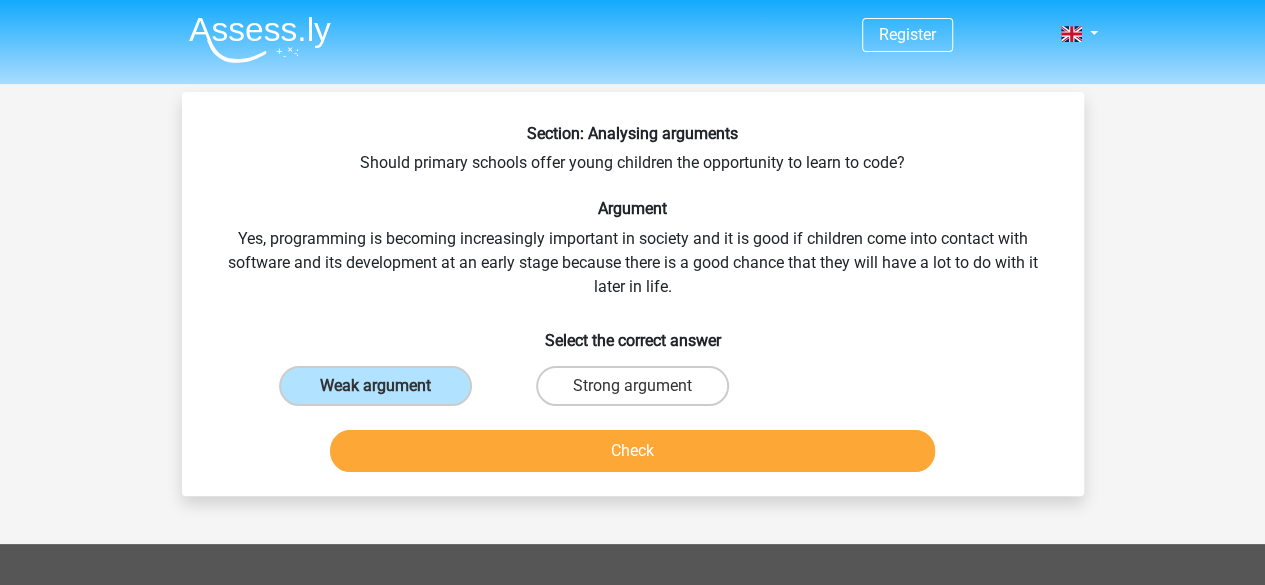 click on "Check" at bounding box center [633, 447] 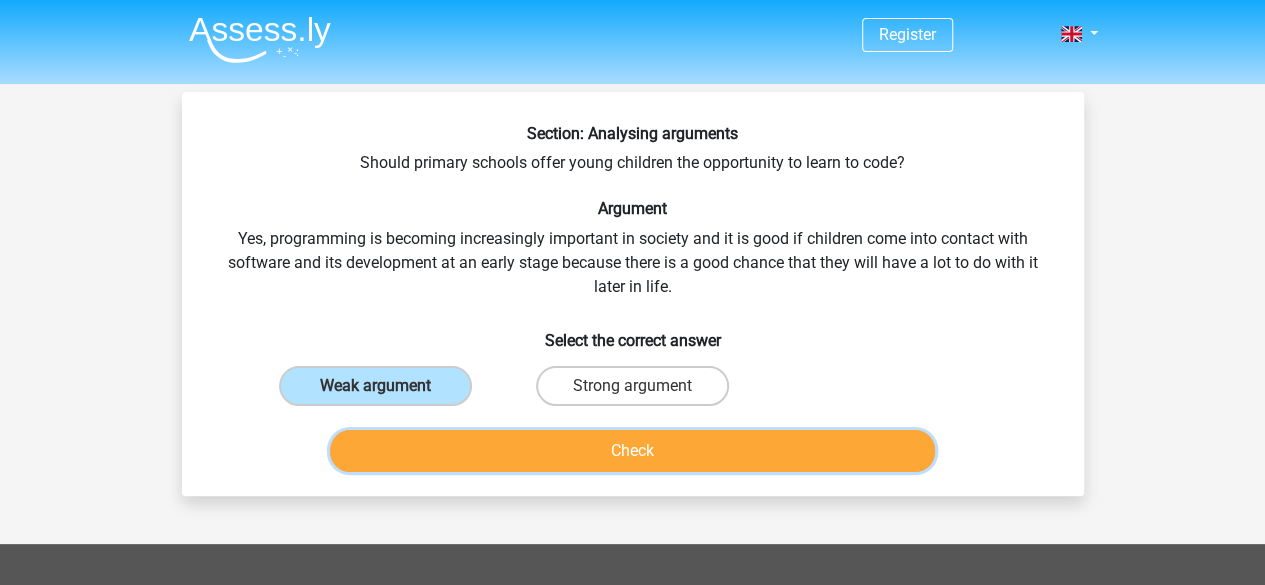 click on "Check" at bounding box center [632, 451] 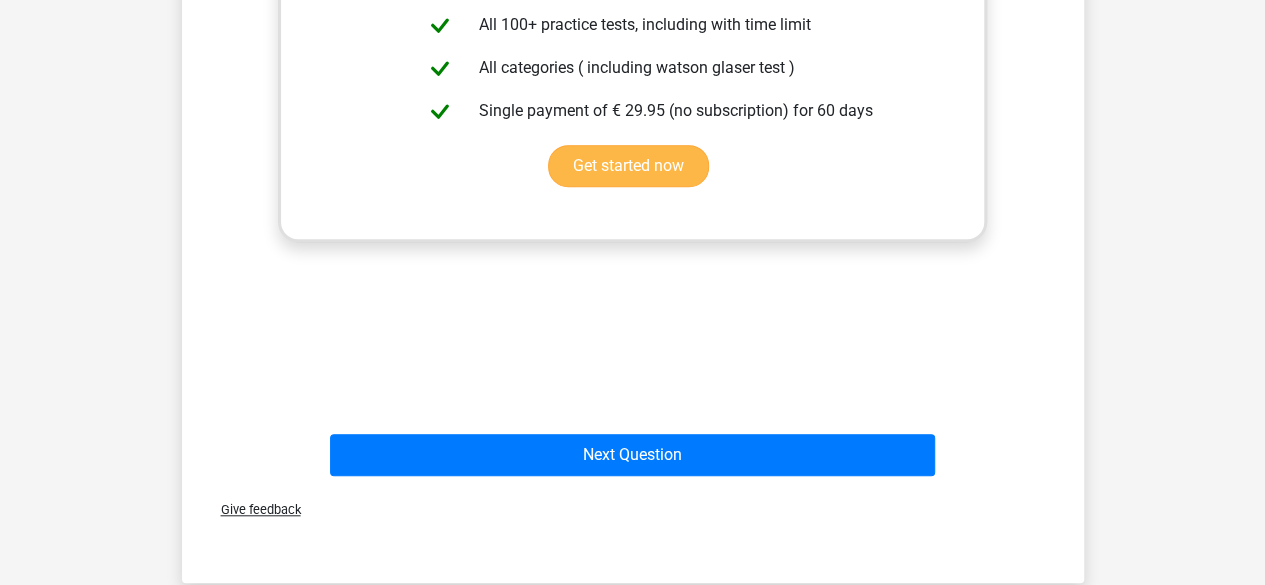 scroll, scrollTop: 800, scrollLeft: 0, axis: vertical 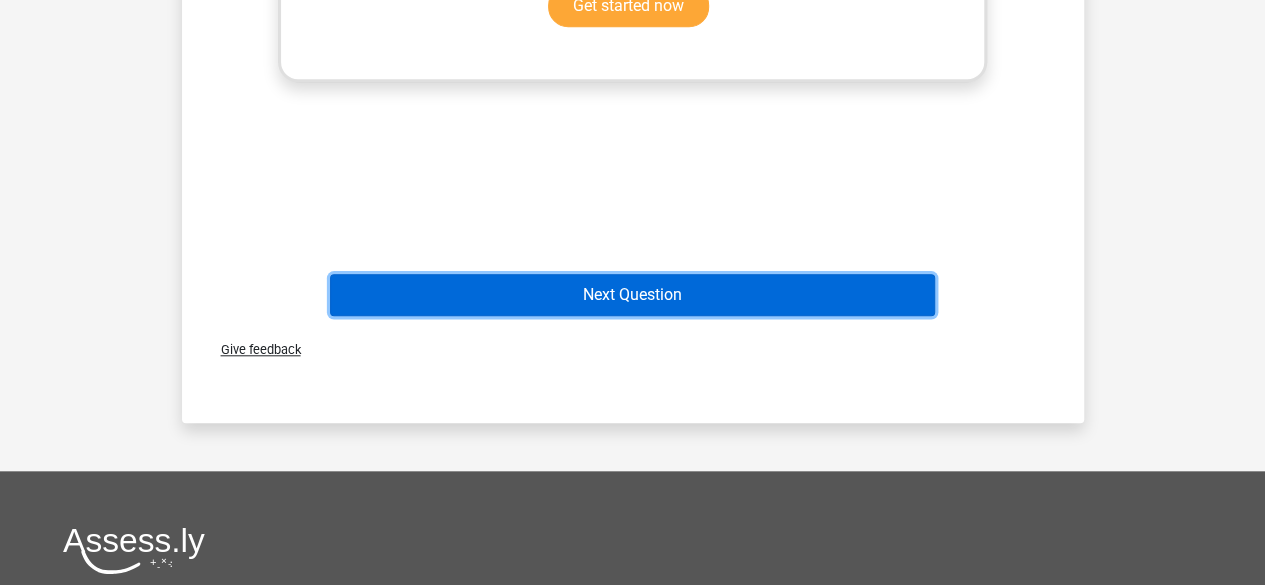 click on "Next Question" at bounding box center (632, 295) 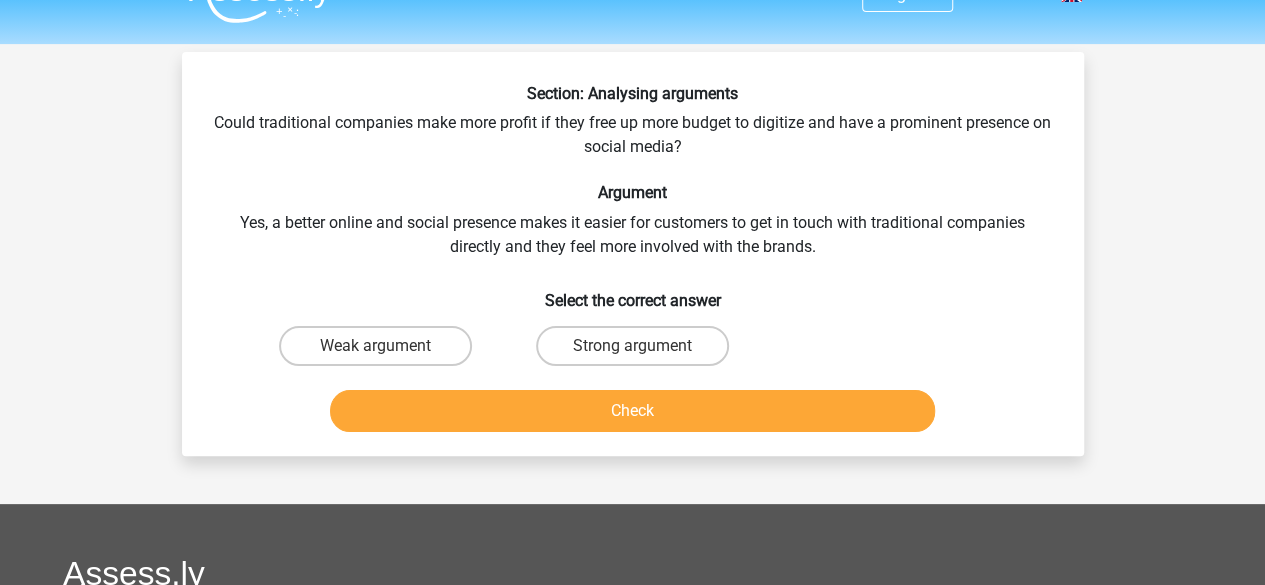 scroll, scrollTop: 0, scrollLeft: 0, axis: both 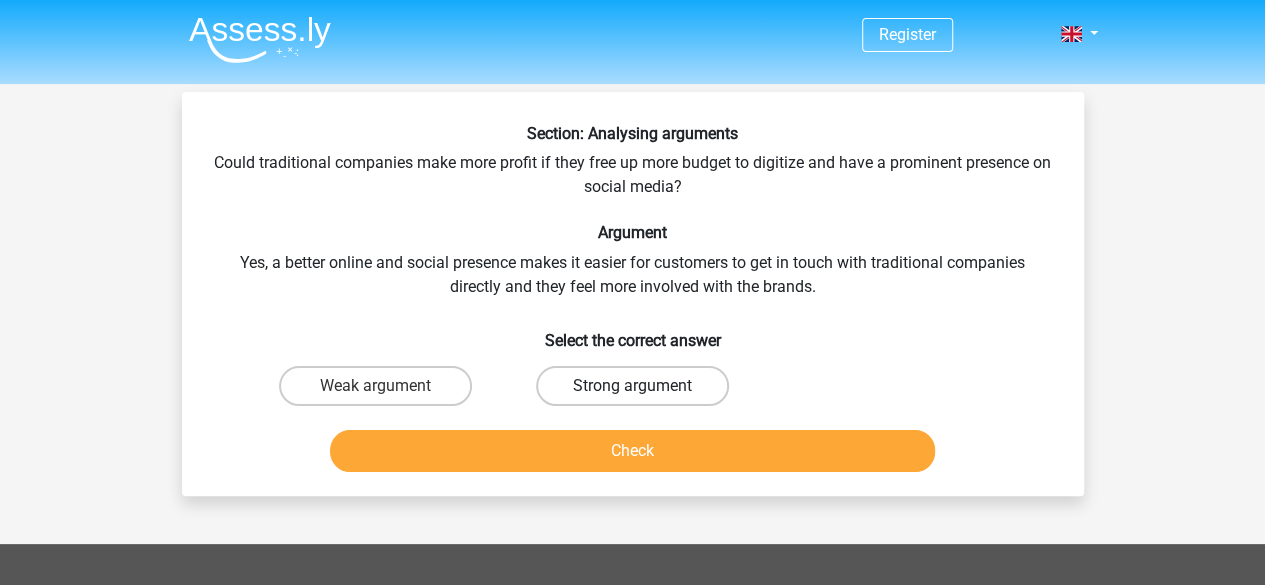 click on "Strong argument" at bounding box center (632, 386) 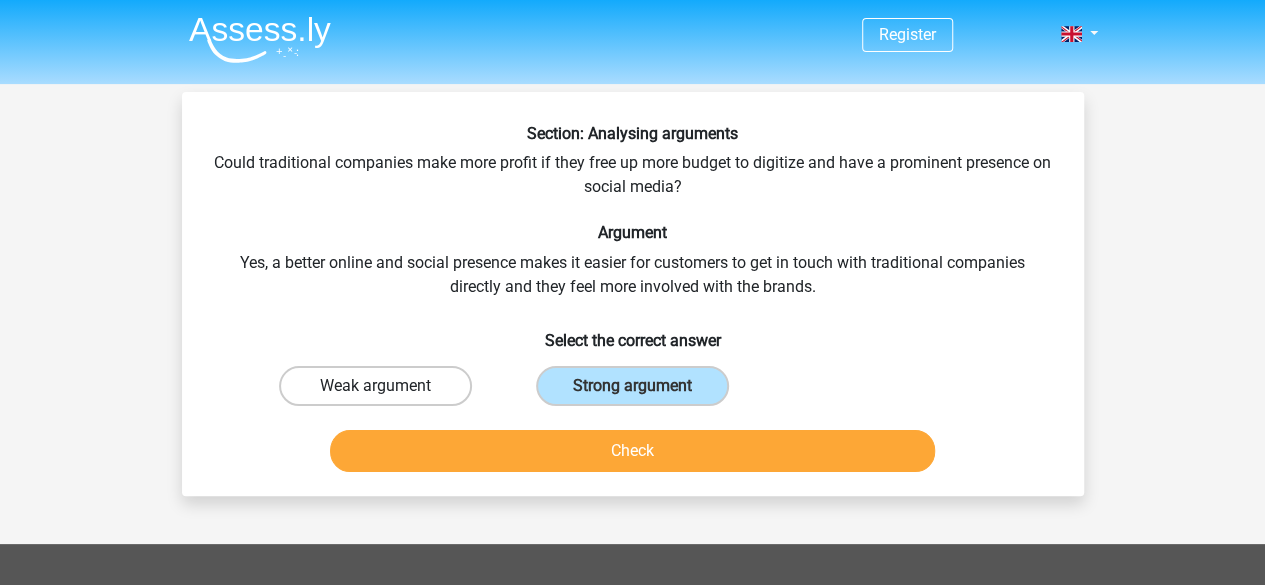 click on "Weak argument" at bounding box center [375, 386] 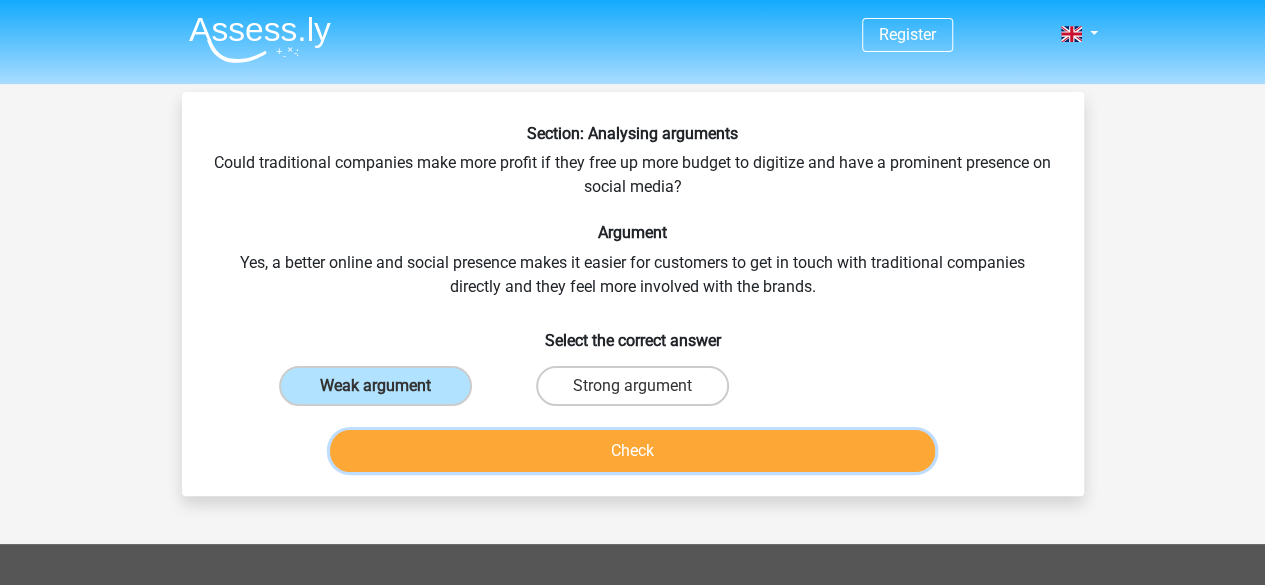click on "Check" at bounding box center [632, 451] 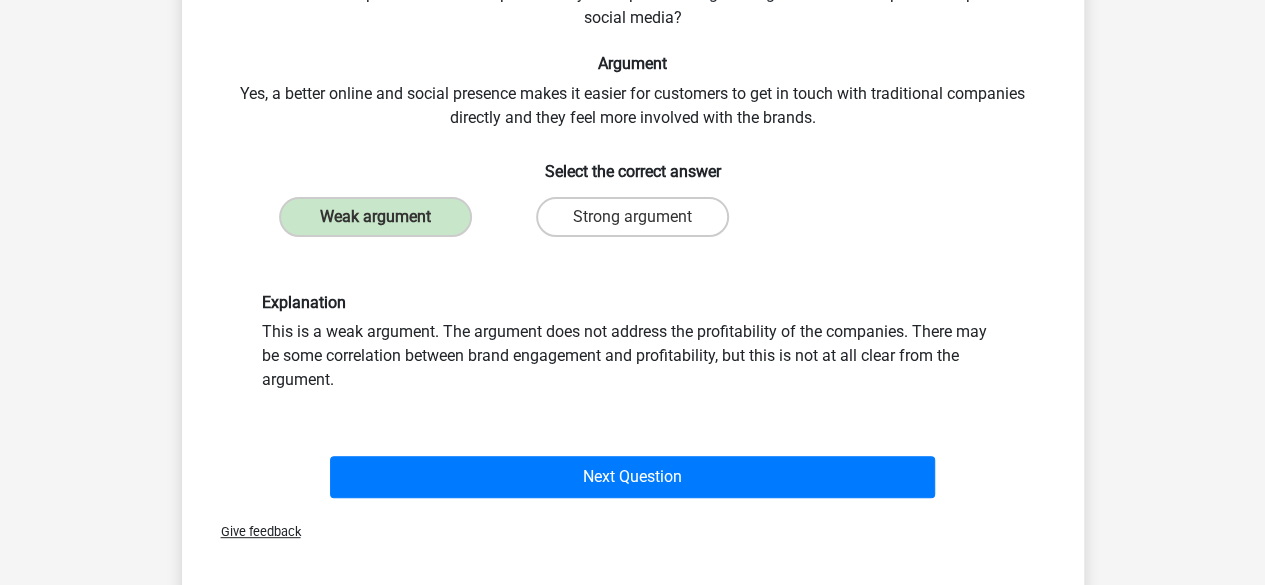 scroll, scrollTop: 200, scrollLeft: 0, axis: vertical 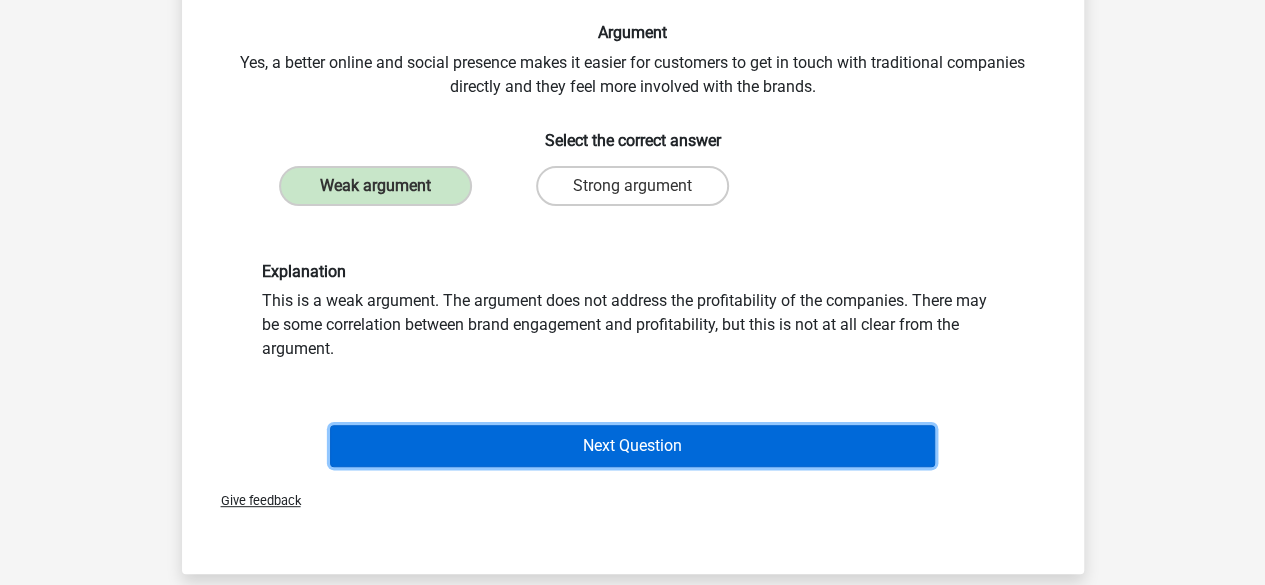 click on "Next Question" at bounding box center (632, 446) 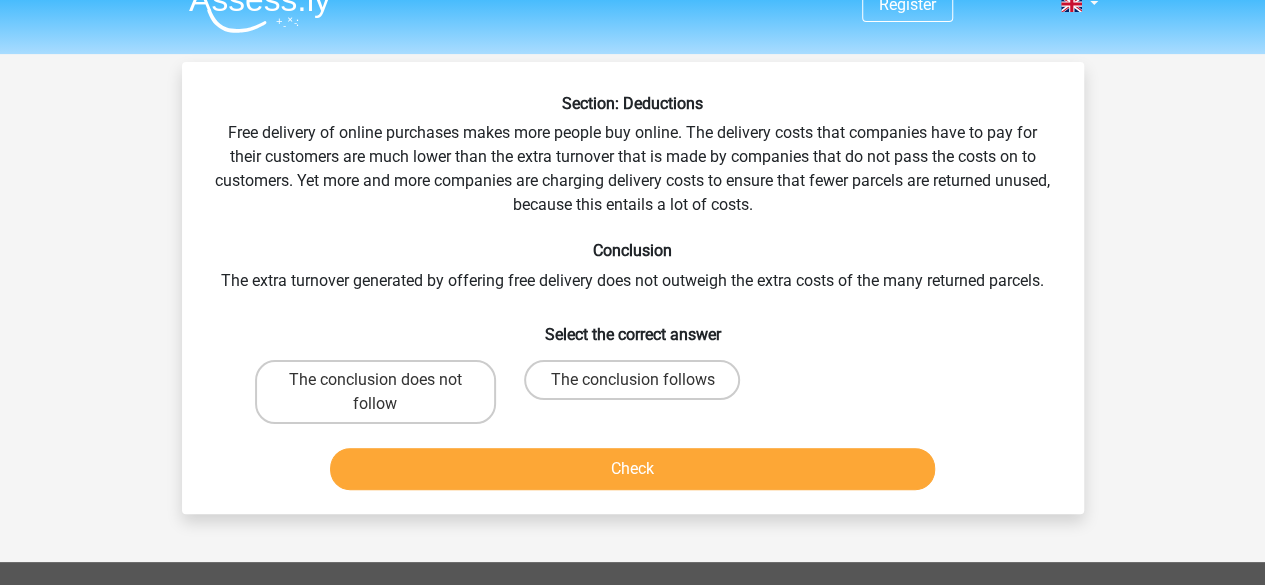 scroll, scrollTop: 0, scrollLeft: 0, axis: both 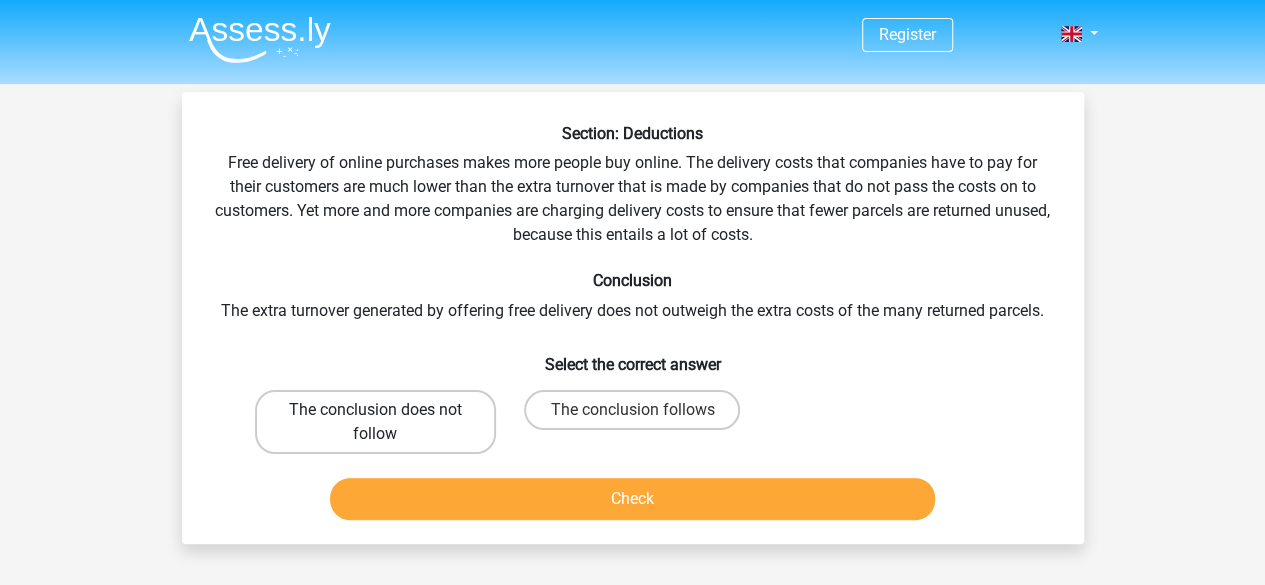 click on "The conclusion does not follow" at bounding box center [375, 422] 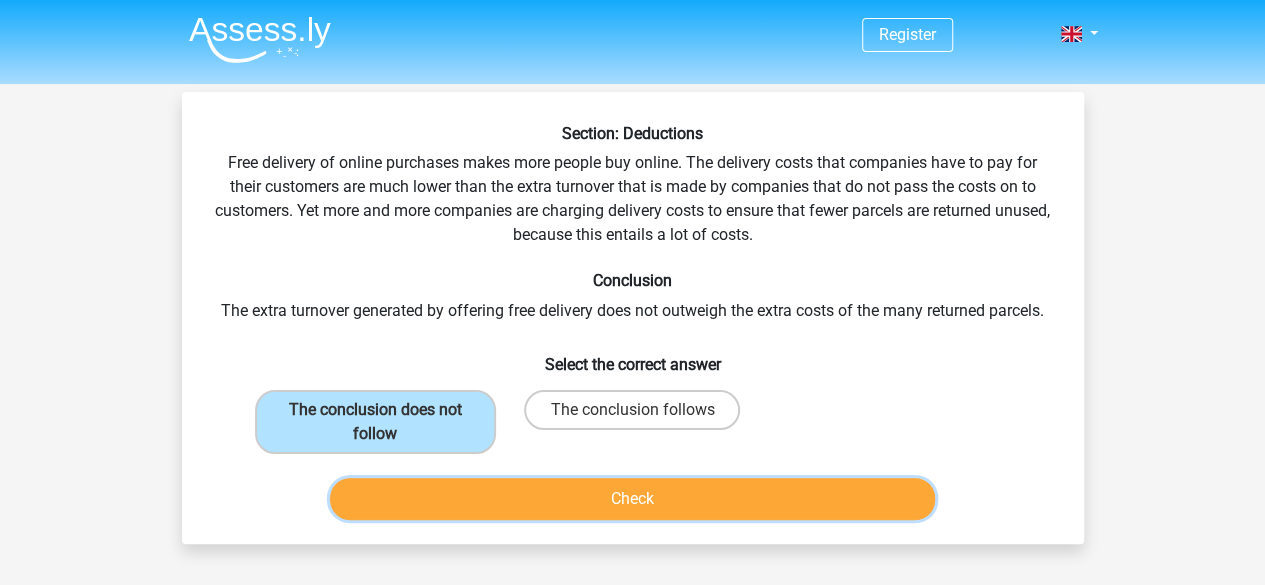 click on "Check" at bounding box center (632, 499) 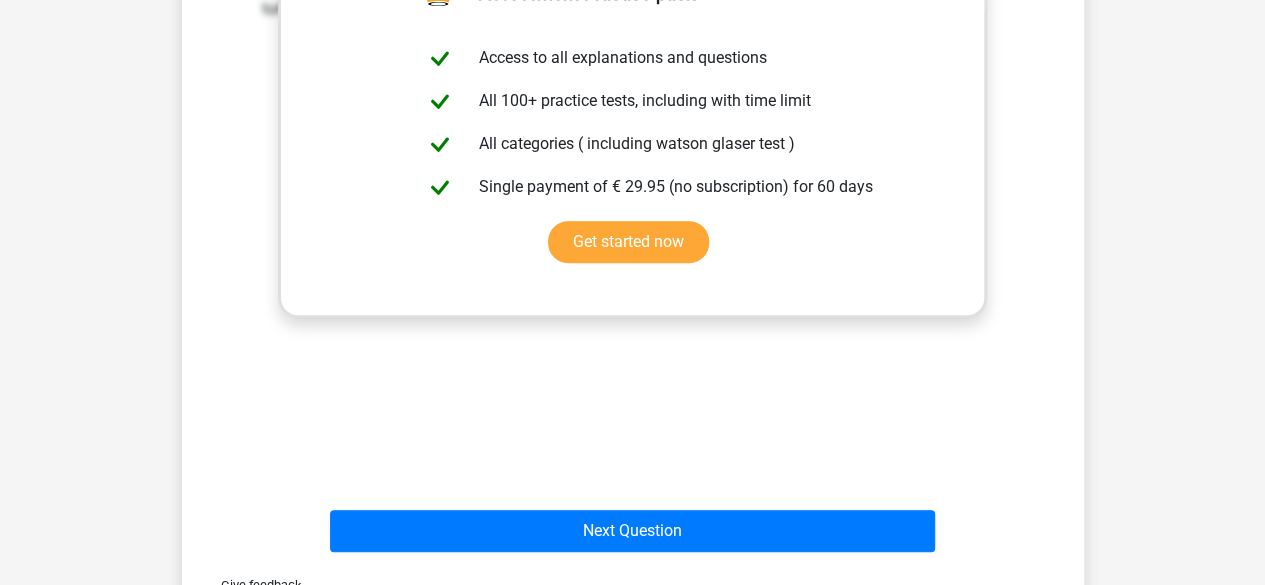 scroll, scrollTop: 900, scrollLeft: 0, axis: vertical 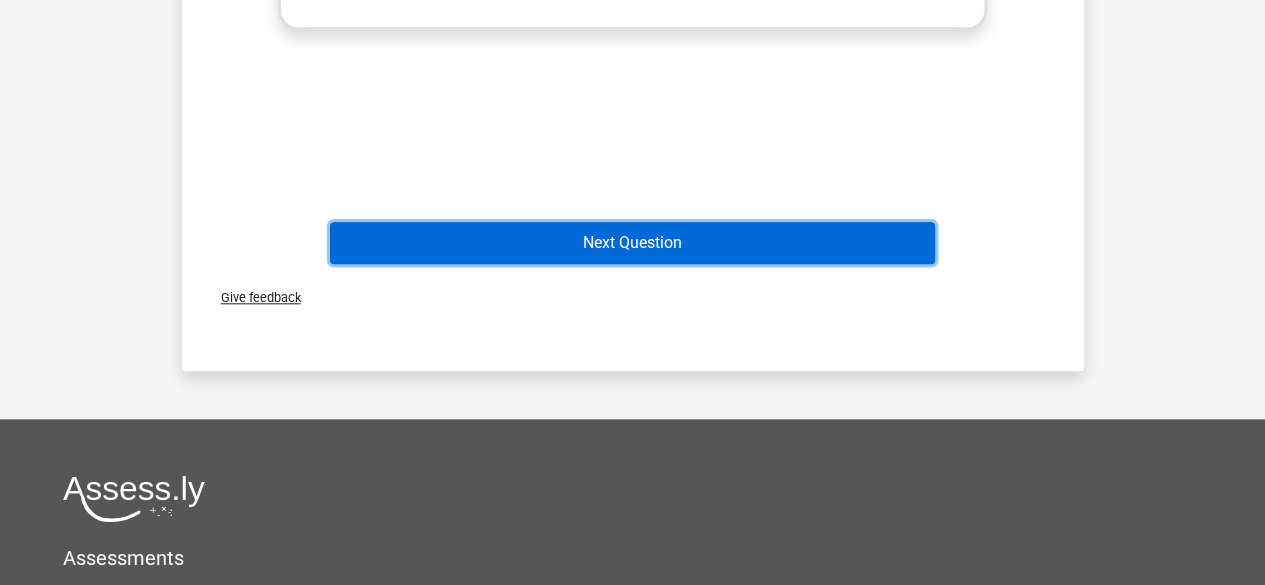 click on "Next Question" at bounding box center [632, 243] 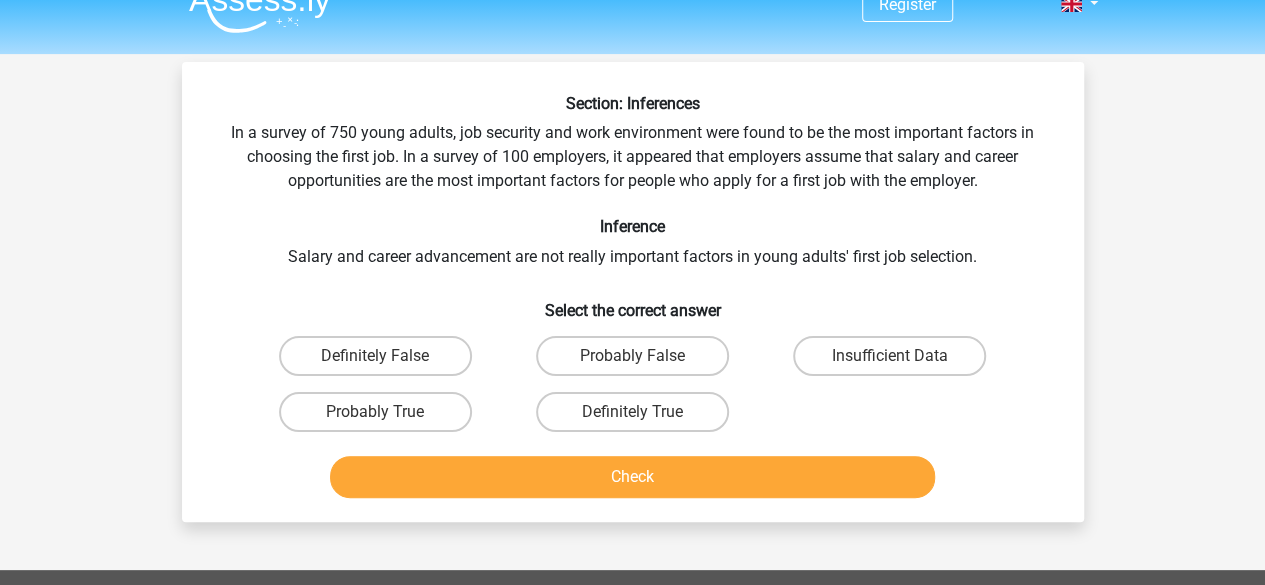 scroll, scrollTop: 0, scrollLeft: 0, axis: both 